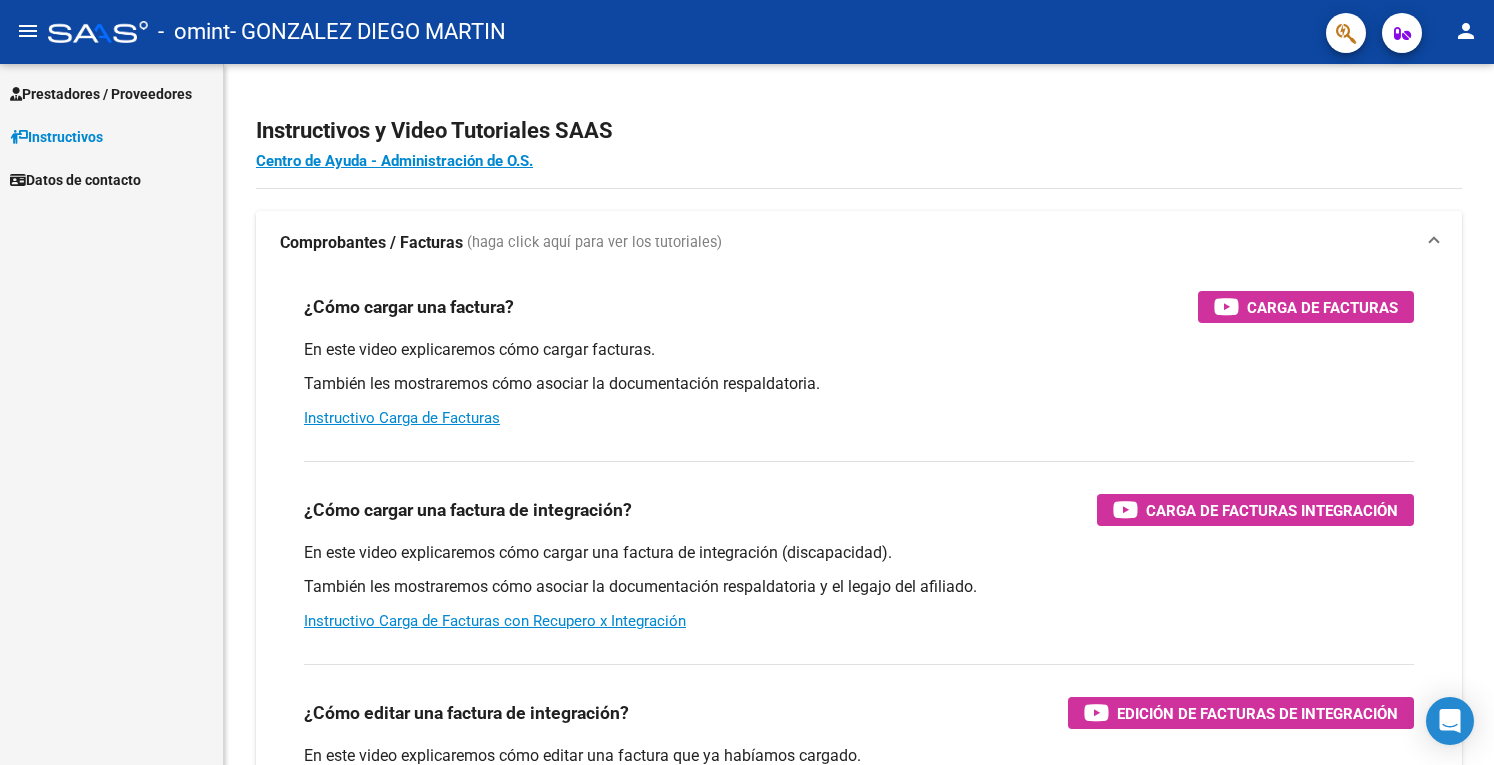 scroll, scrollTop: 0, scrollLeft: 0, axis: both 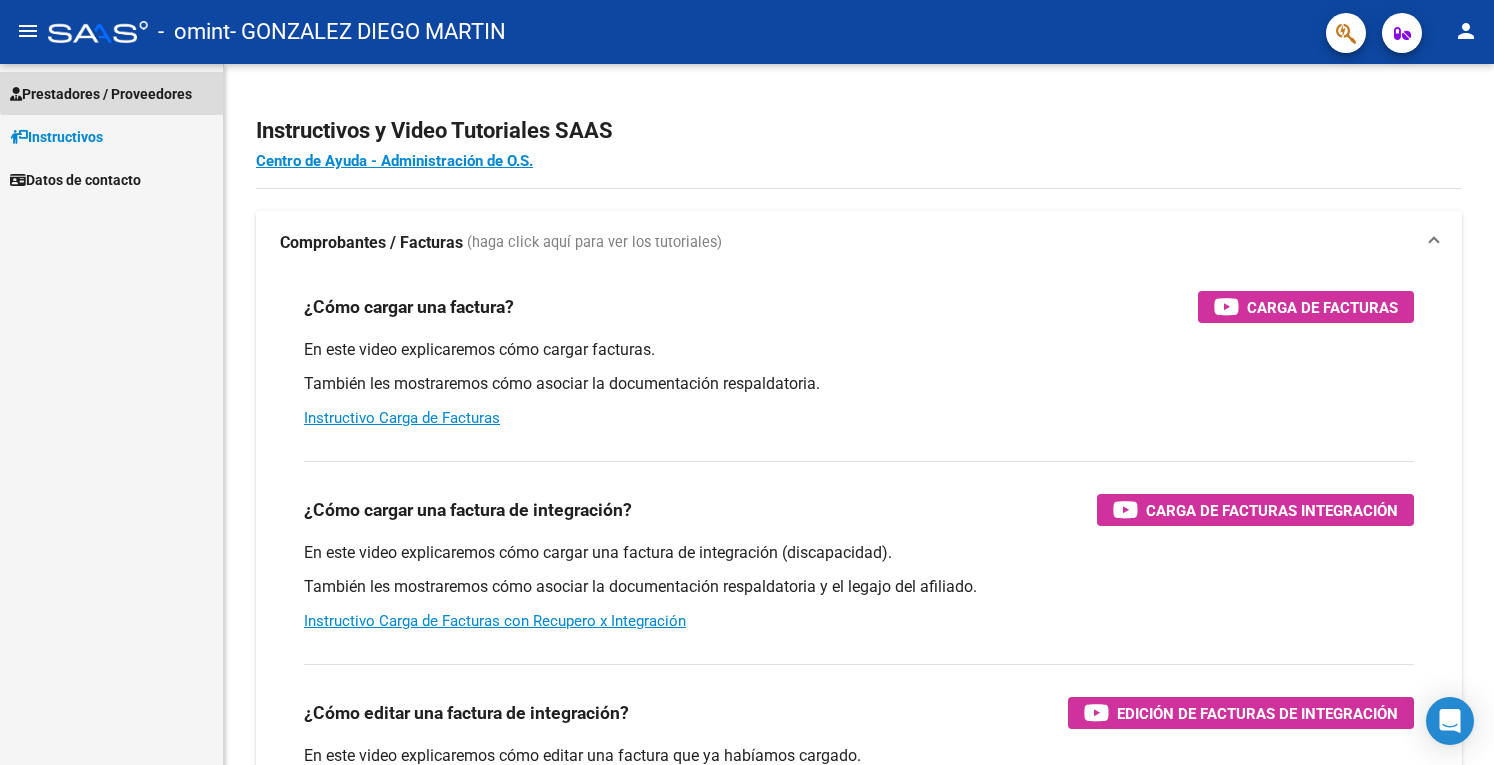 click on "Prestadores / Proveedores" at bounding box center (101, 94) 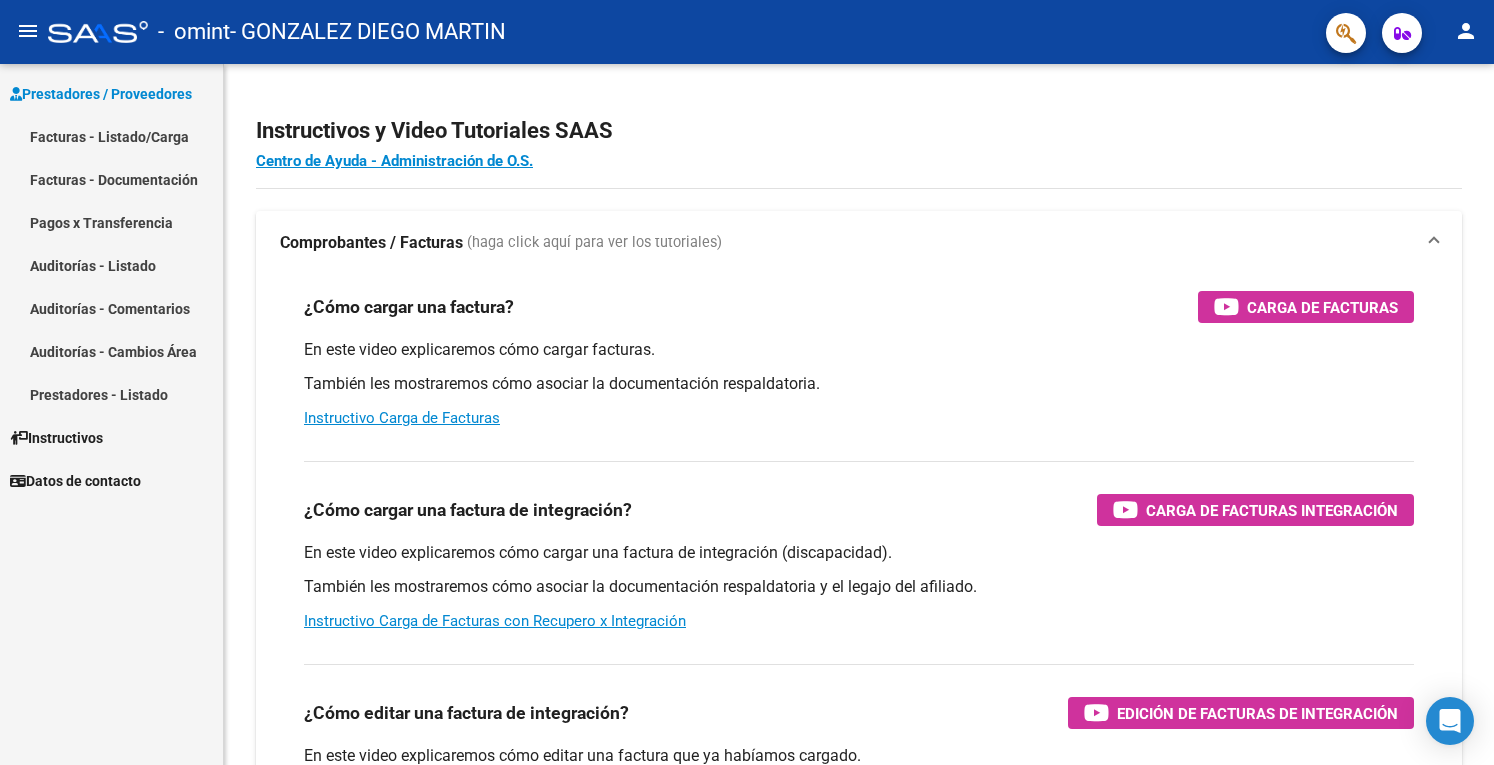 click on "Facturas - Listado/Carga" at bounding box center (111, 136) 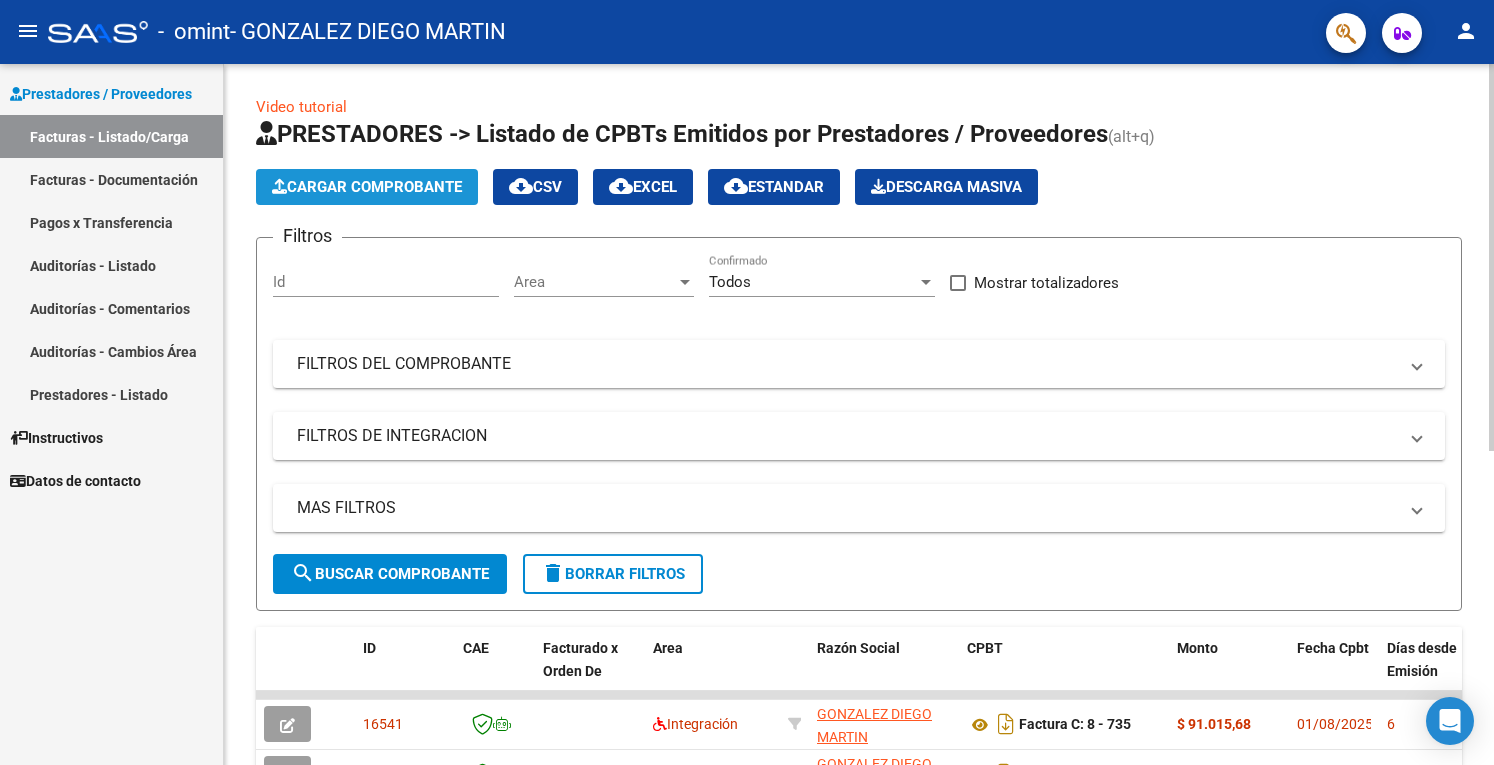 click on "Cargar Comprobante" 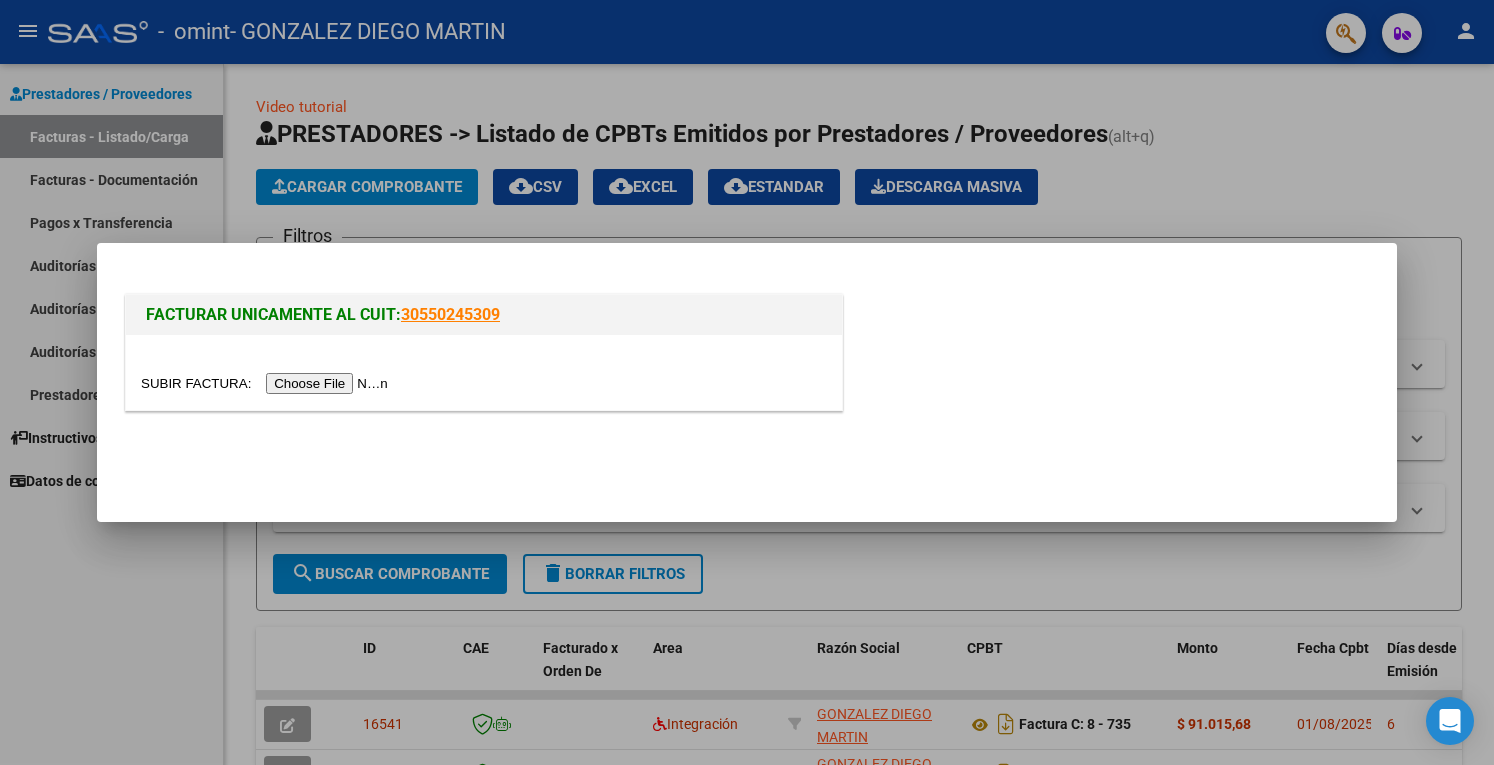 click at bounding box center (267, 383) 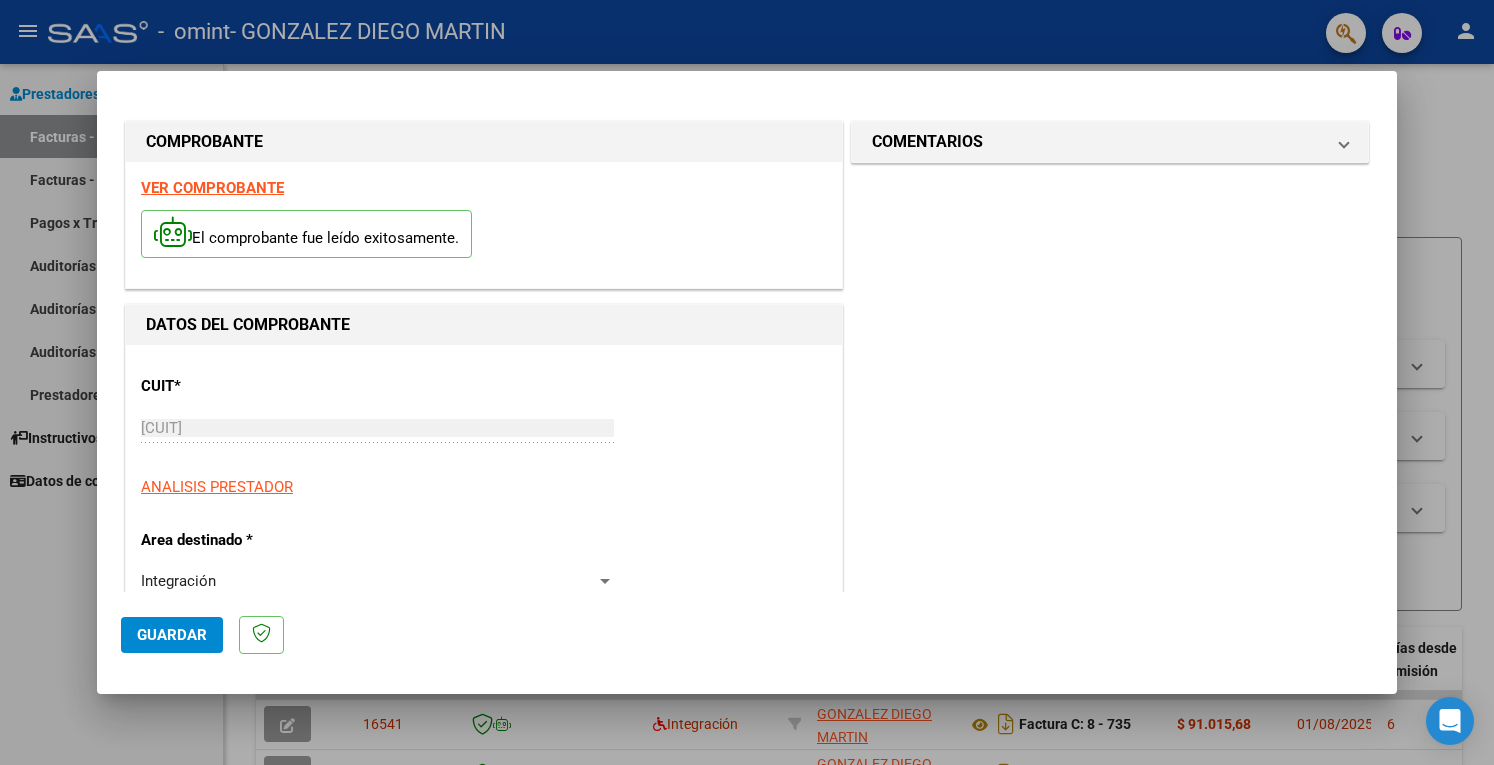 scroll, scrollTop: 50, scrollLeft: 0, axis: vertical 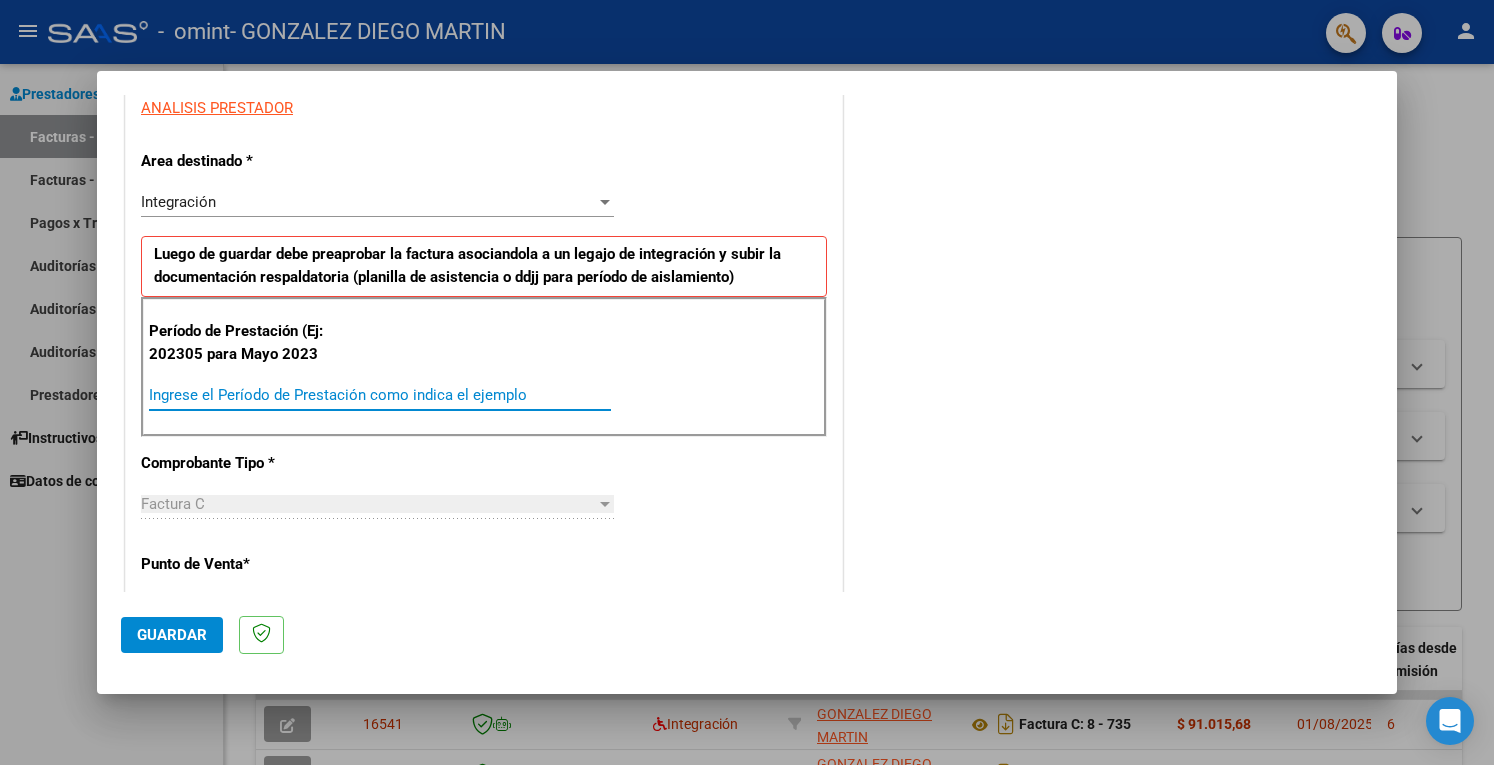 click on "Ingrese el Período de Prestación como indica el ejemplo" at bounding box center (380, 395) 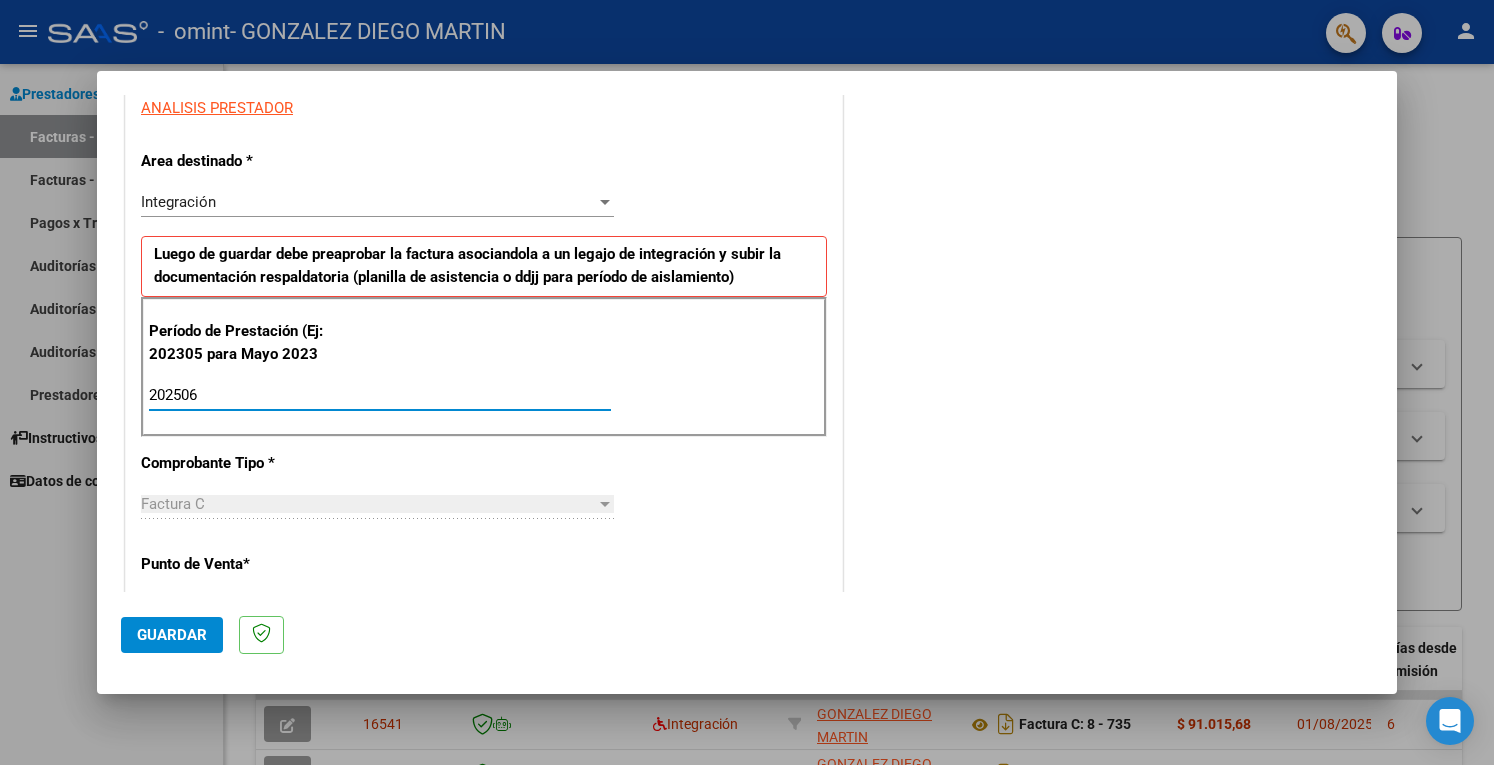 type on "202506" 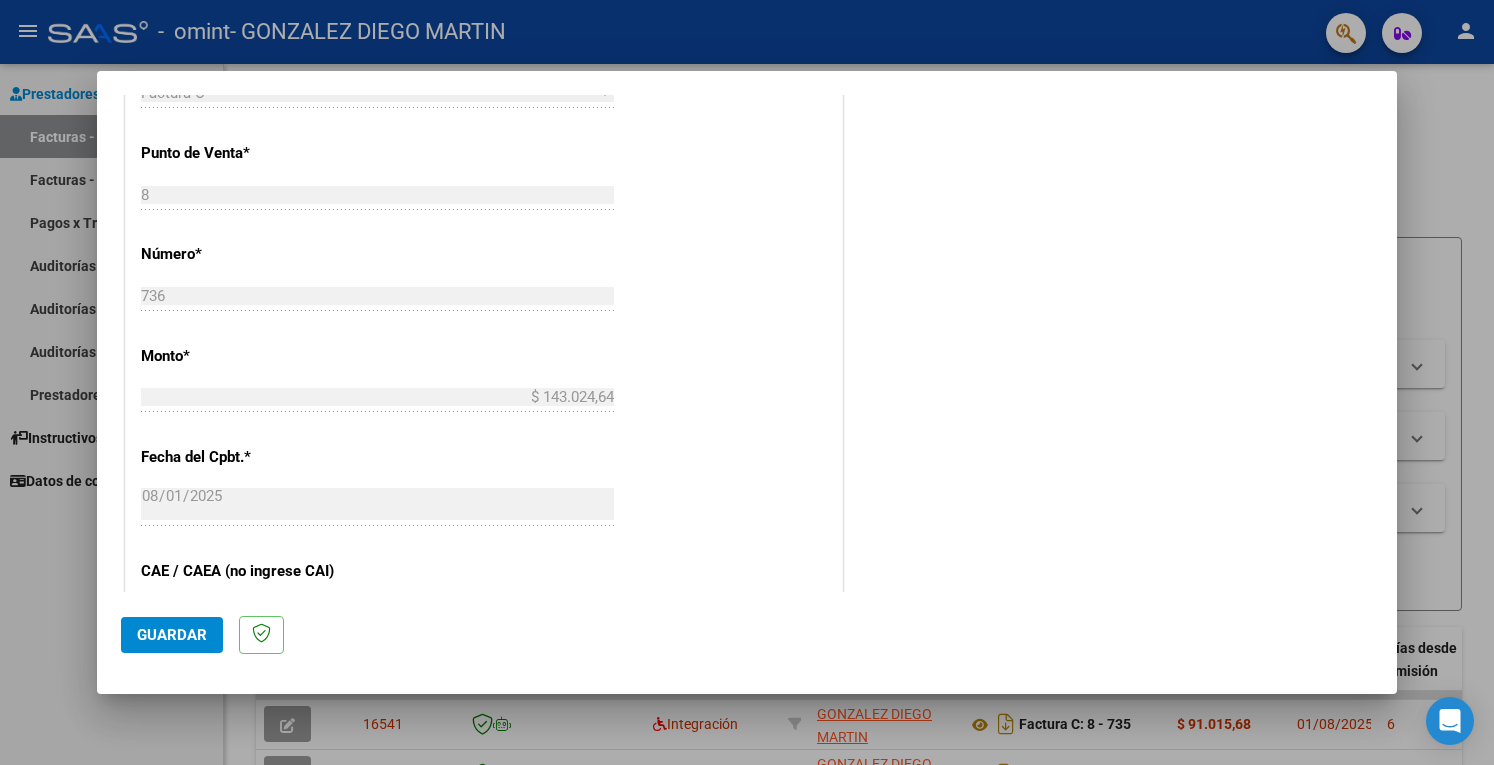 scroll, scrollTop: 804, scrollLeft: 0, axis: vertical 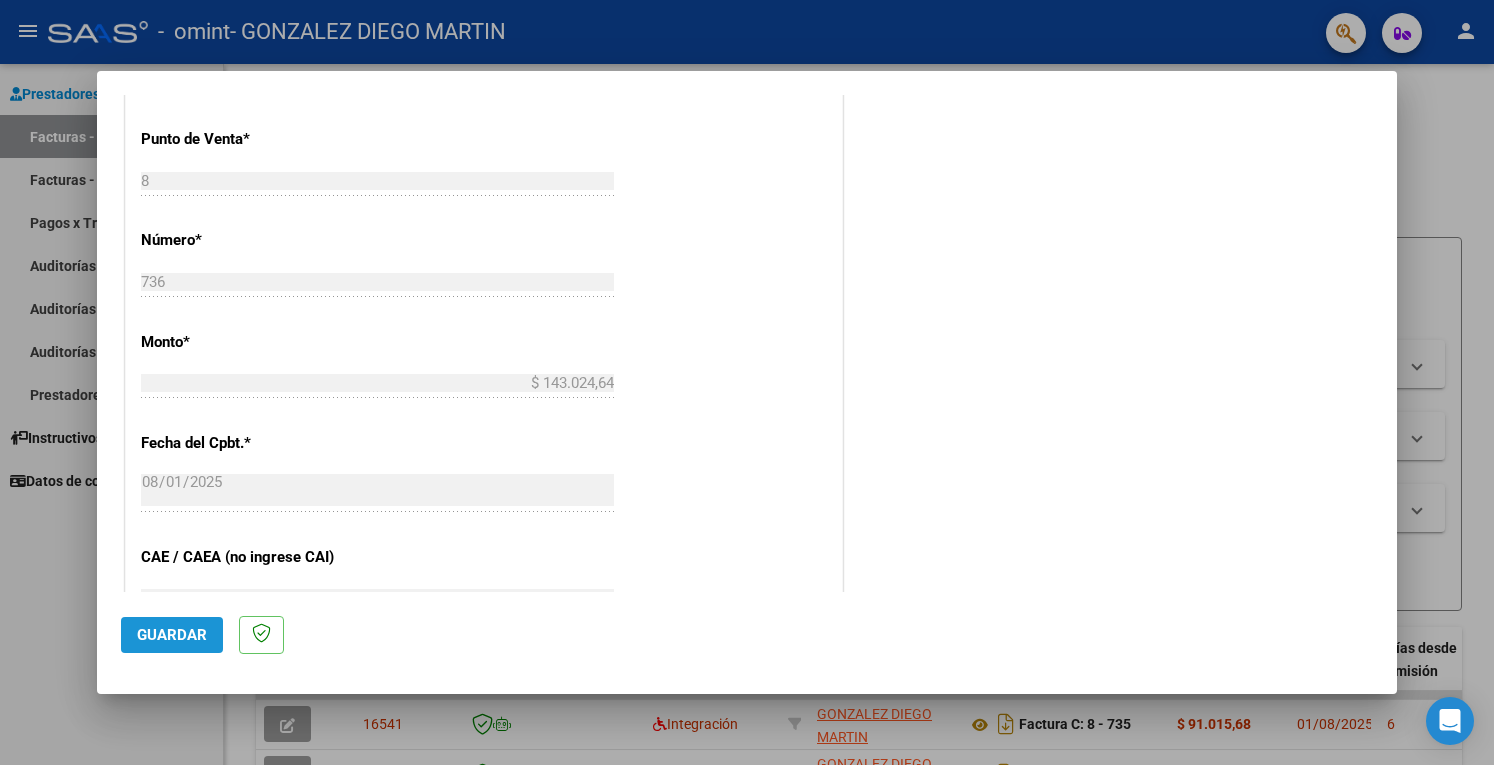 click on "Guardar" 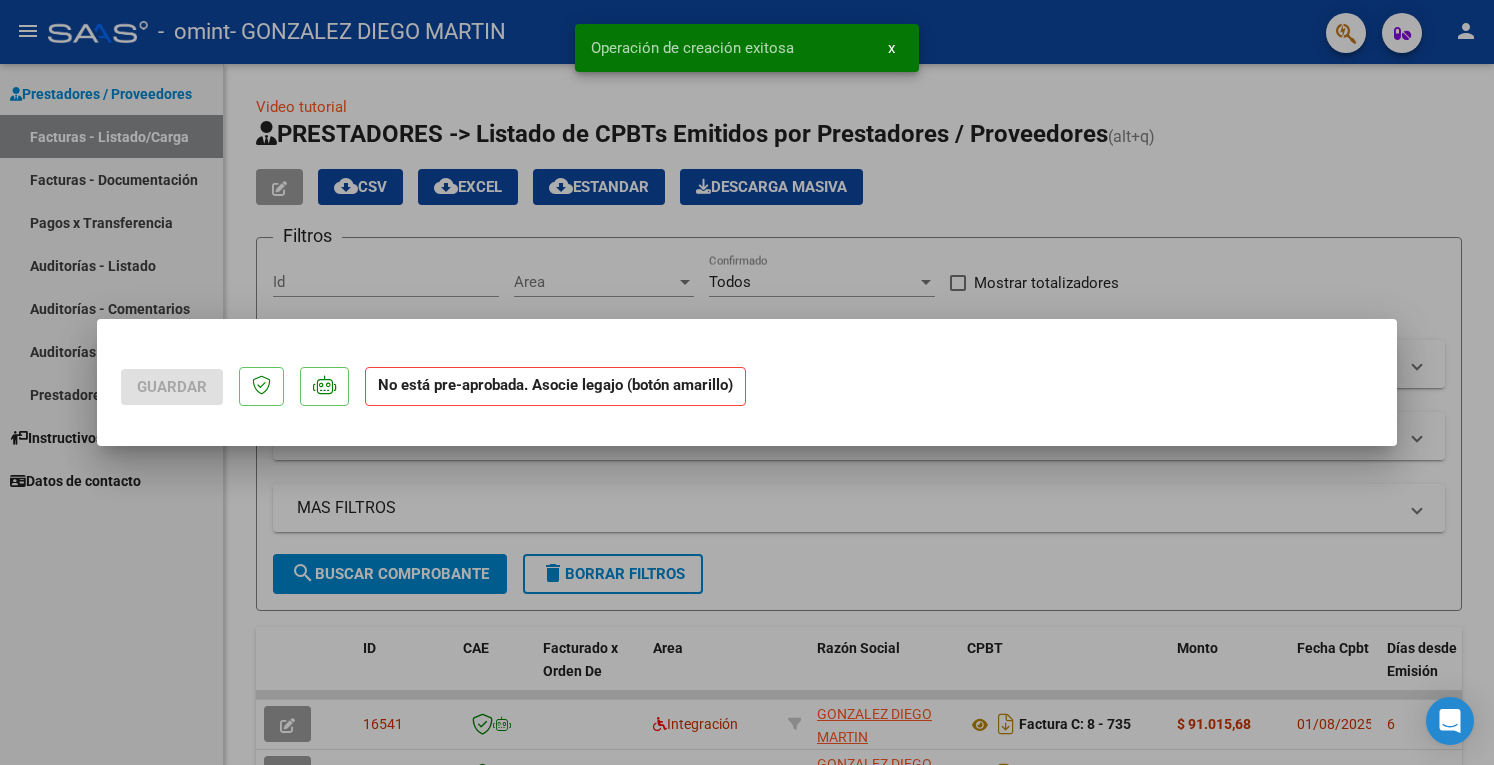 scroll, scrollTop: 0, scrollLeft: 0, axis: both 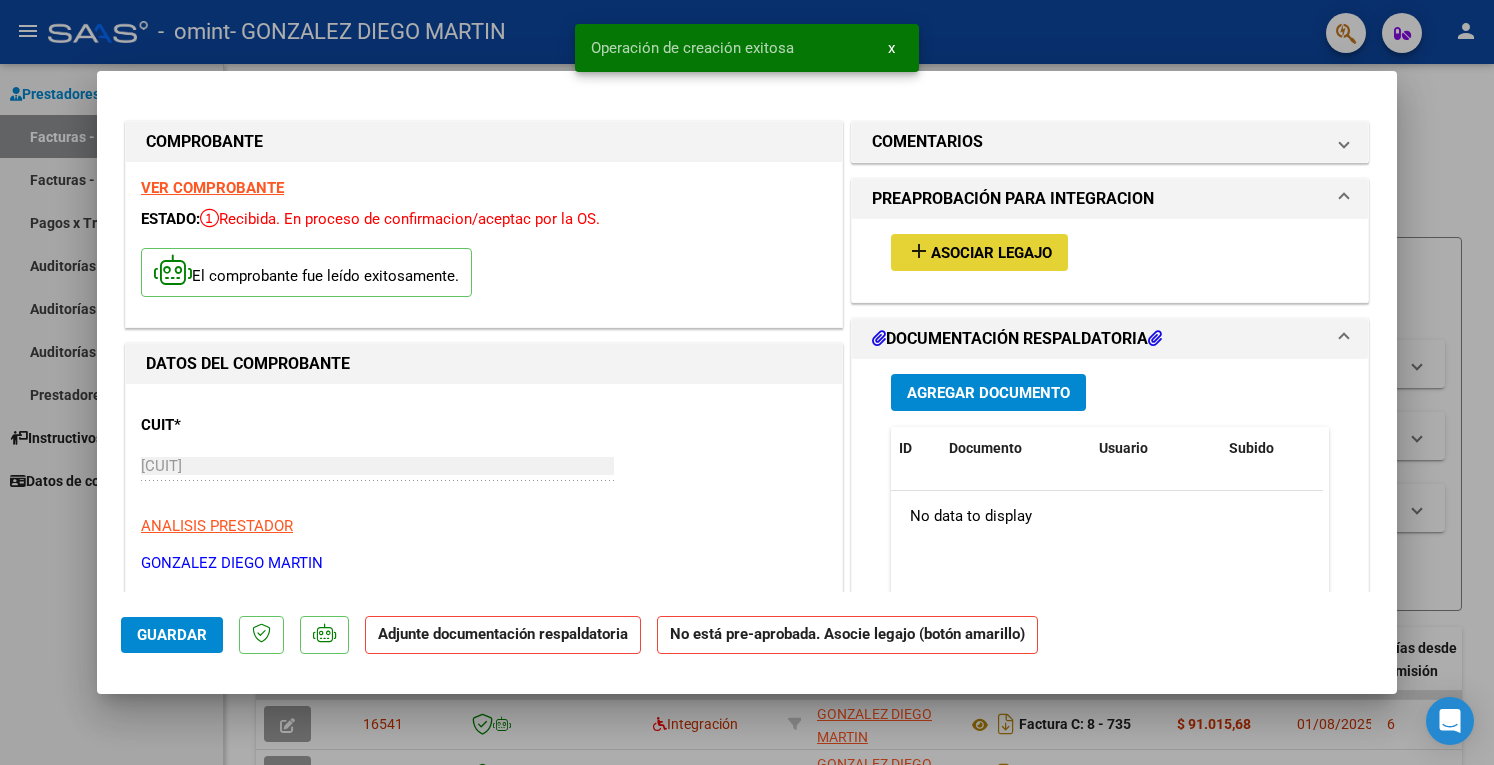 click on "Asociar Legajo" at bounding box center [991, 253] 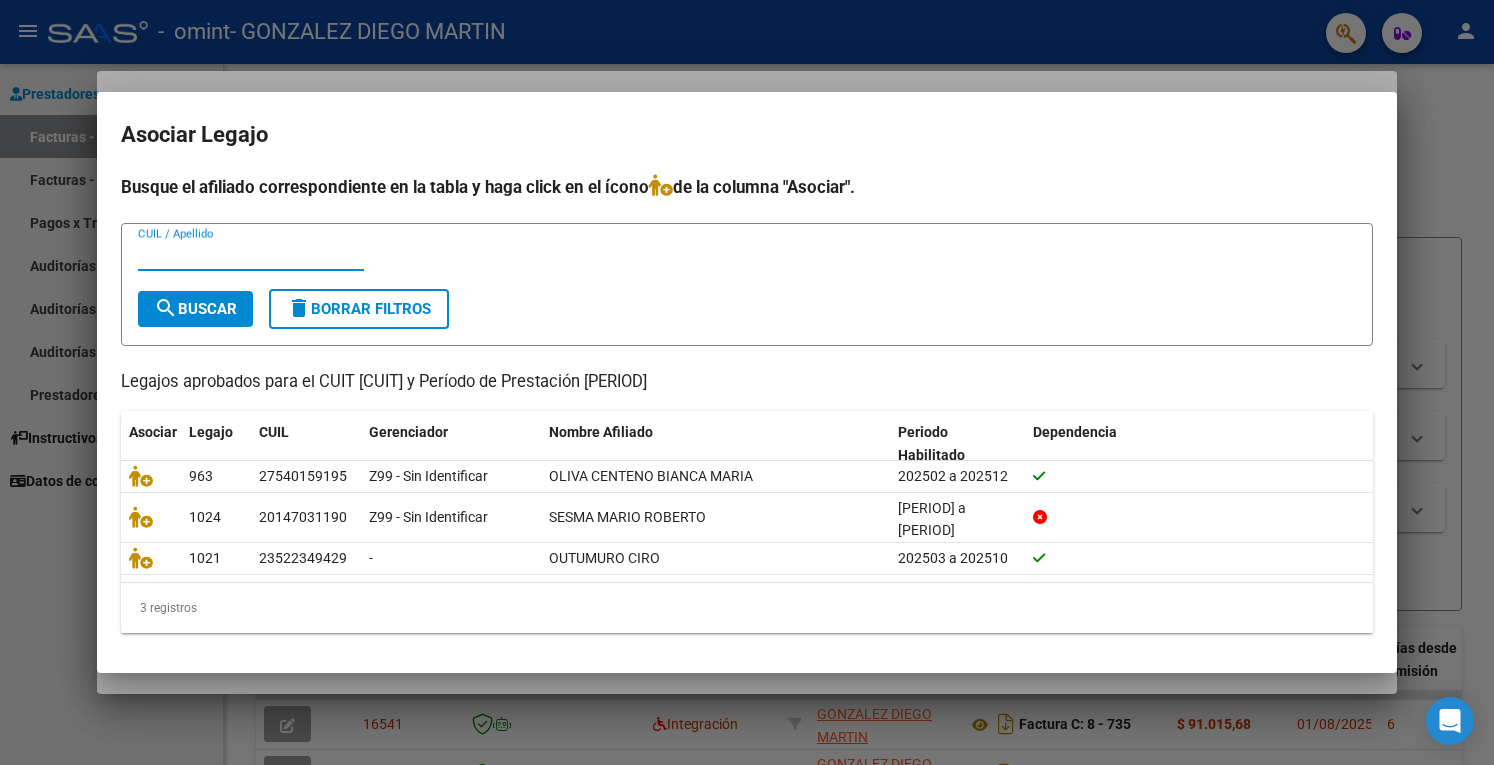click at bounding box center [747, 382] 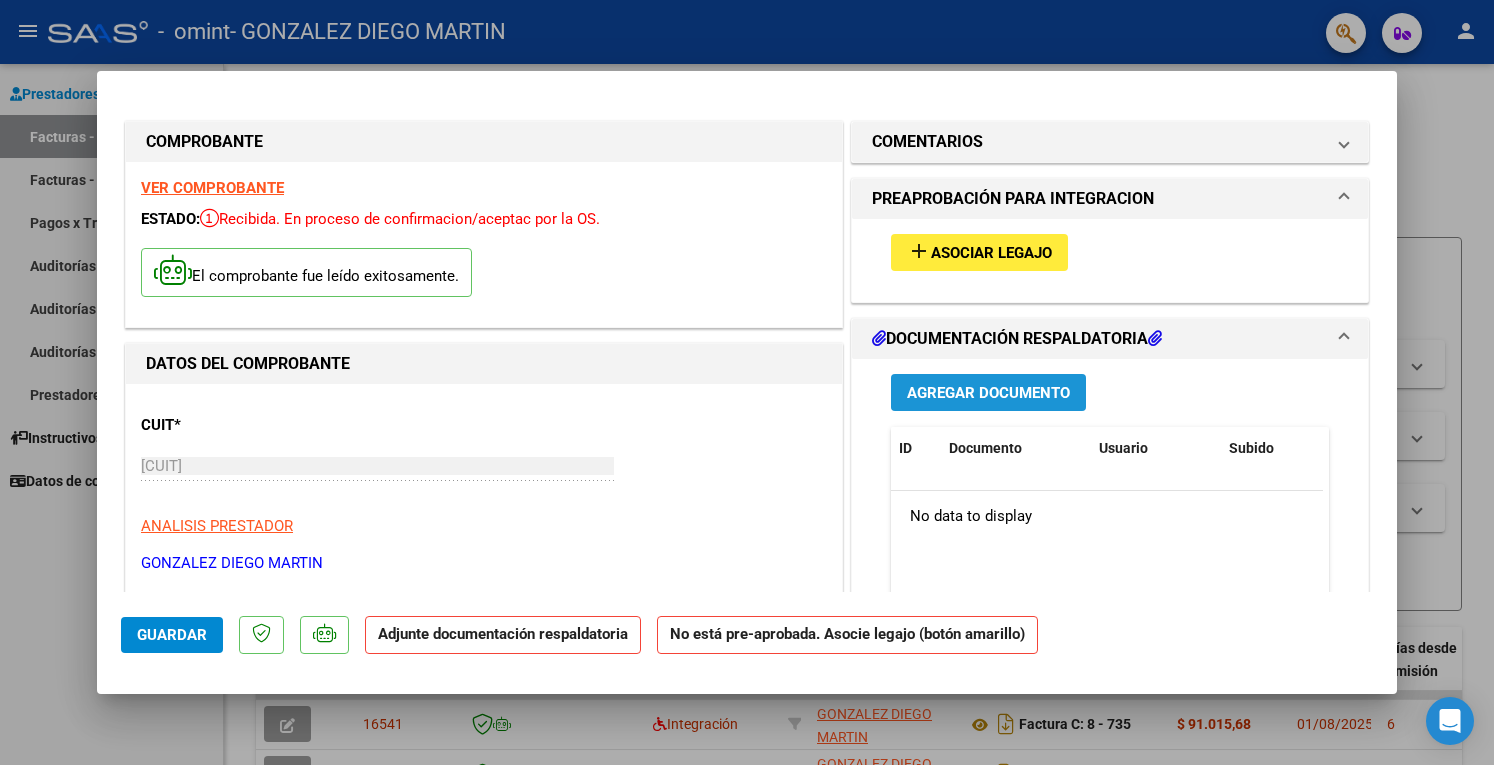 click on "Agregar Documento" at bounding box center [988, 393] 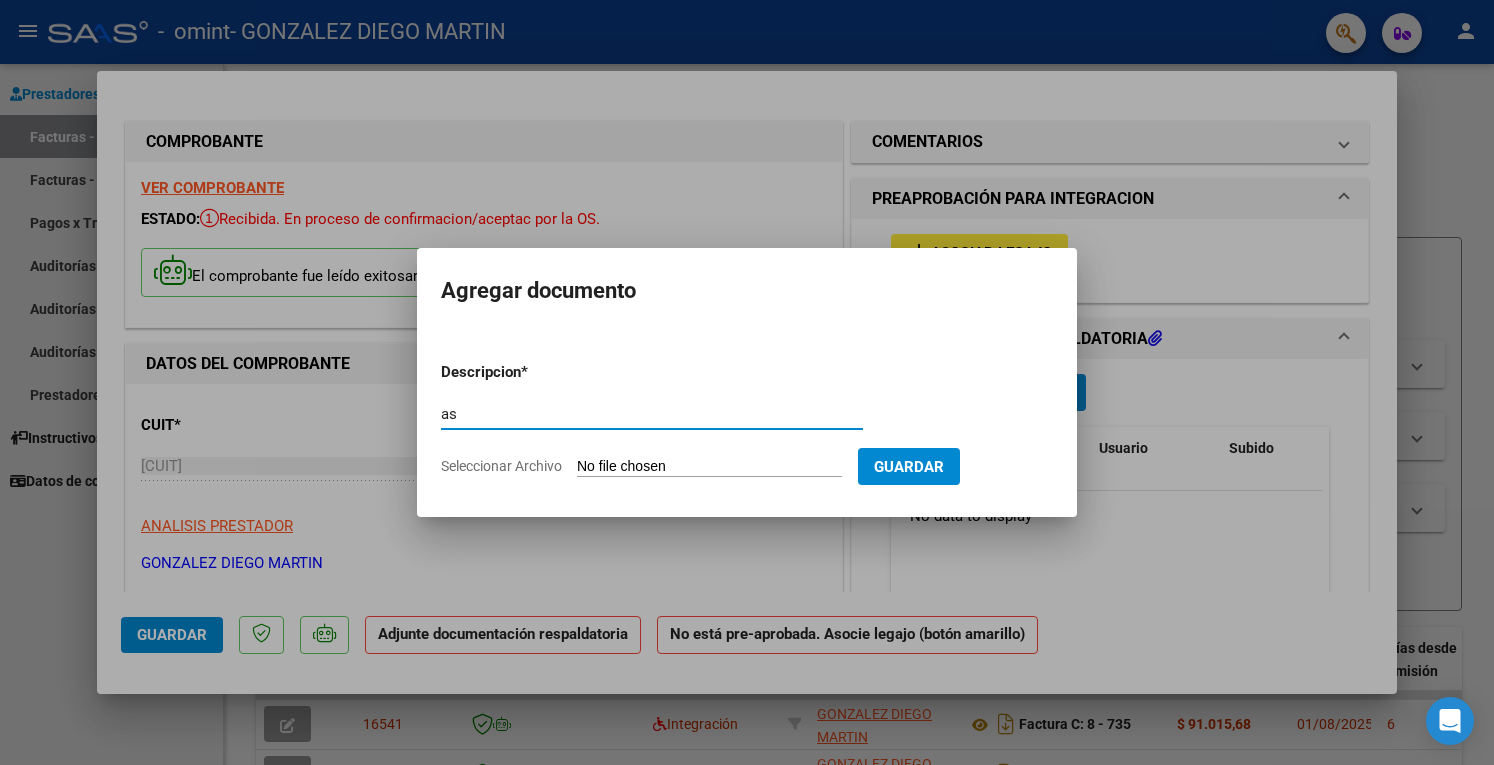 type on "a" 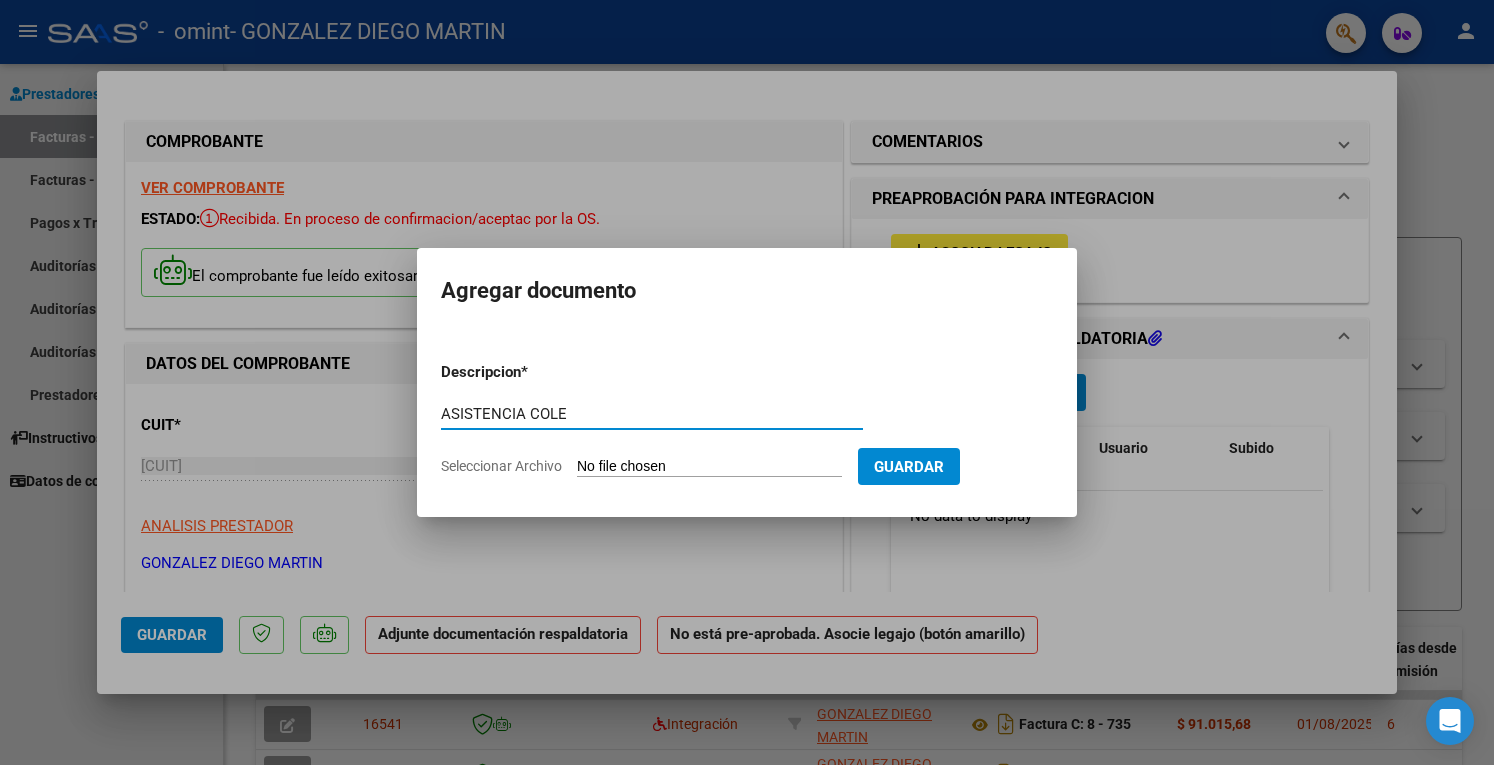 type on "ASISTENCIA COLE" 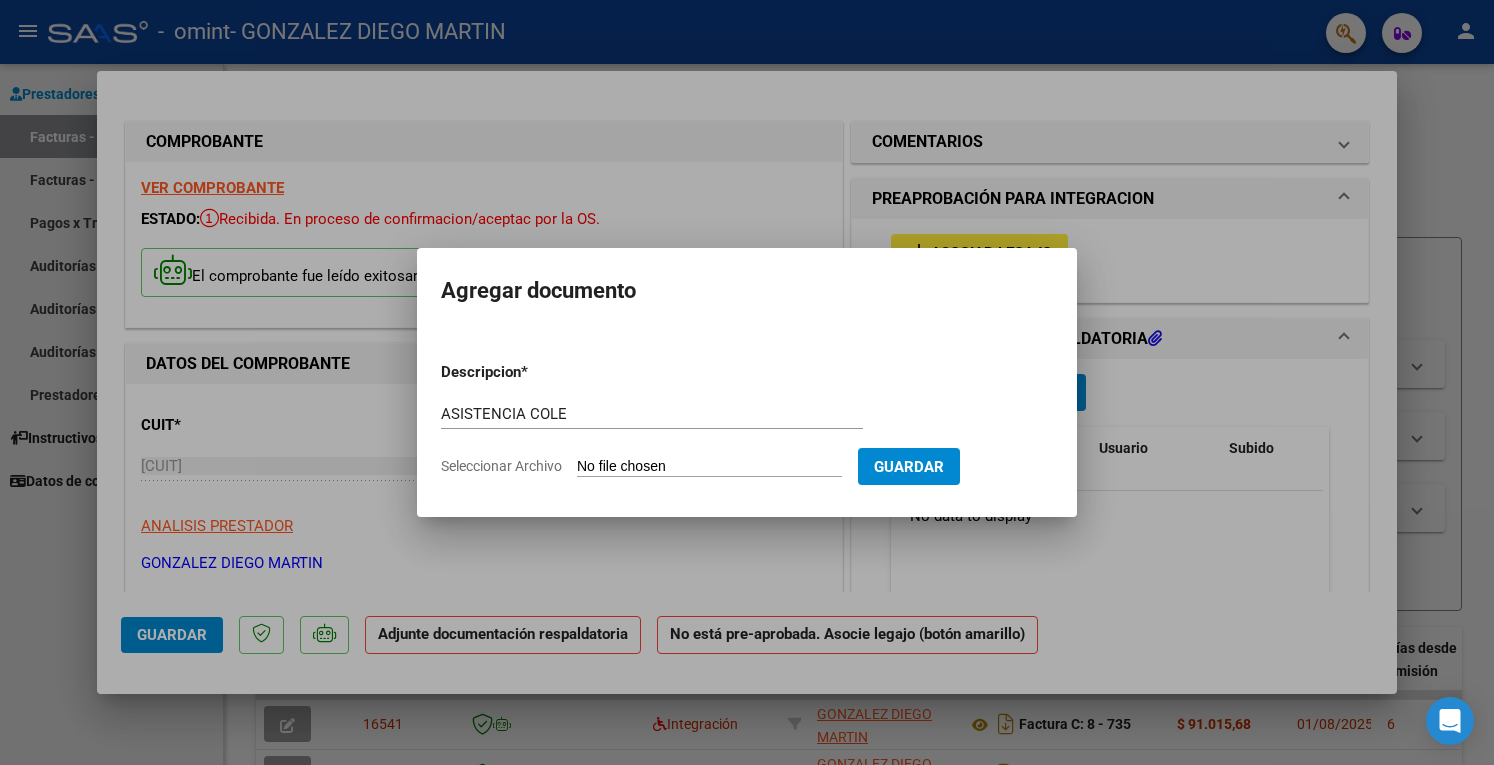 click on "Seleccionar Archivo" at bounding box center (709, 467) 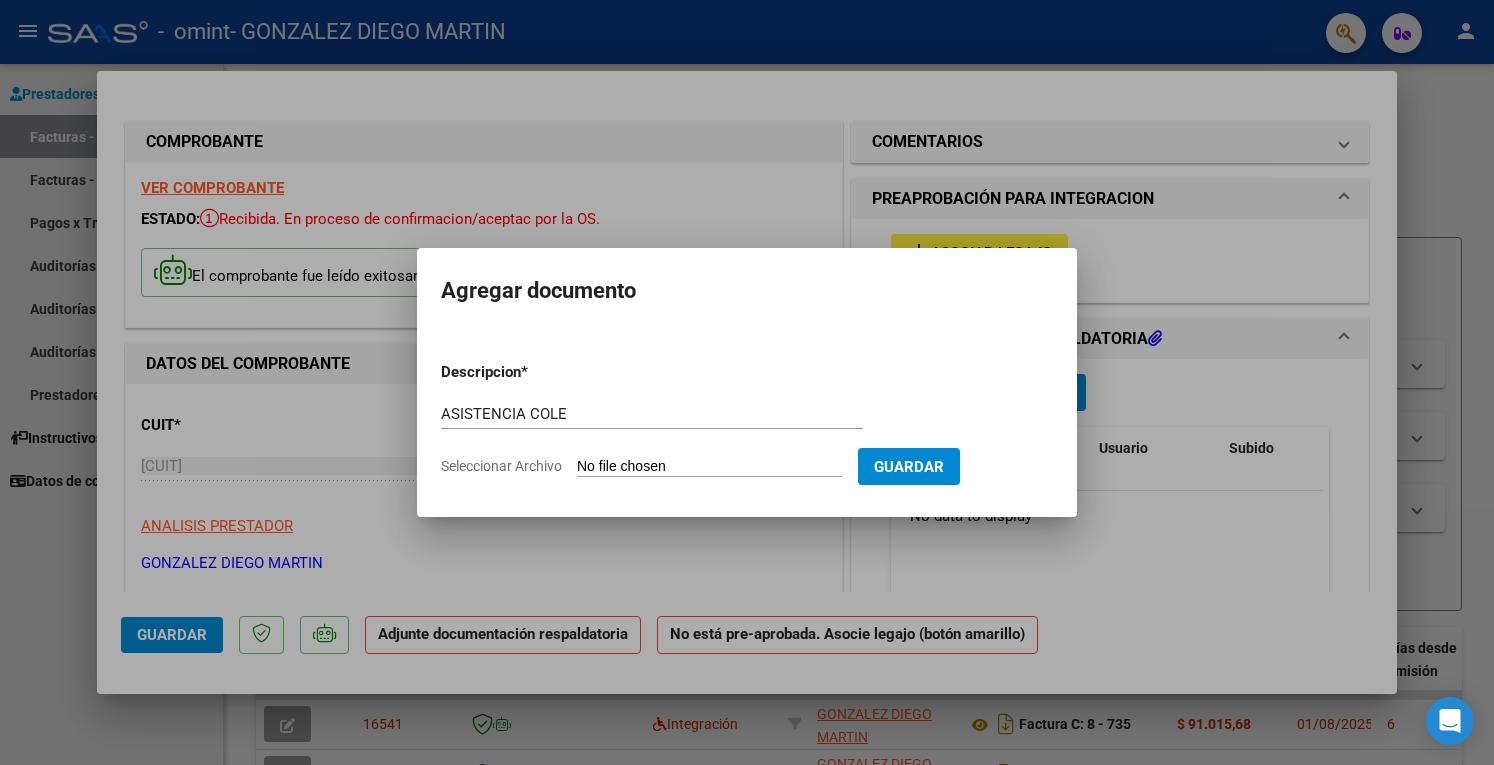 type on "C:\fakepath\ASISTENCIAGOMEZCOLE.pdf" 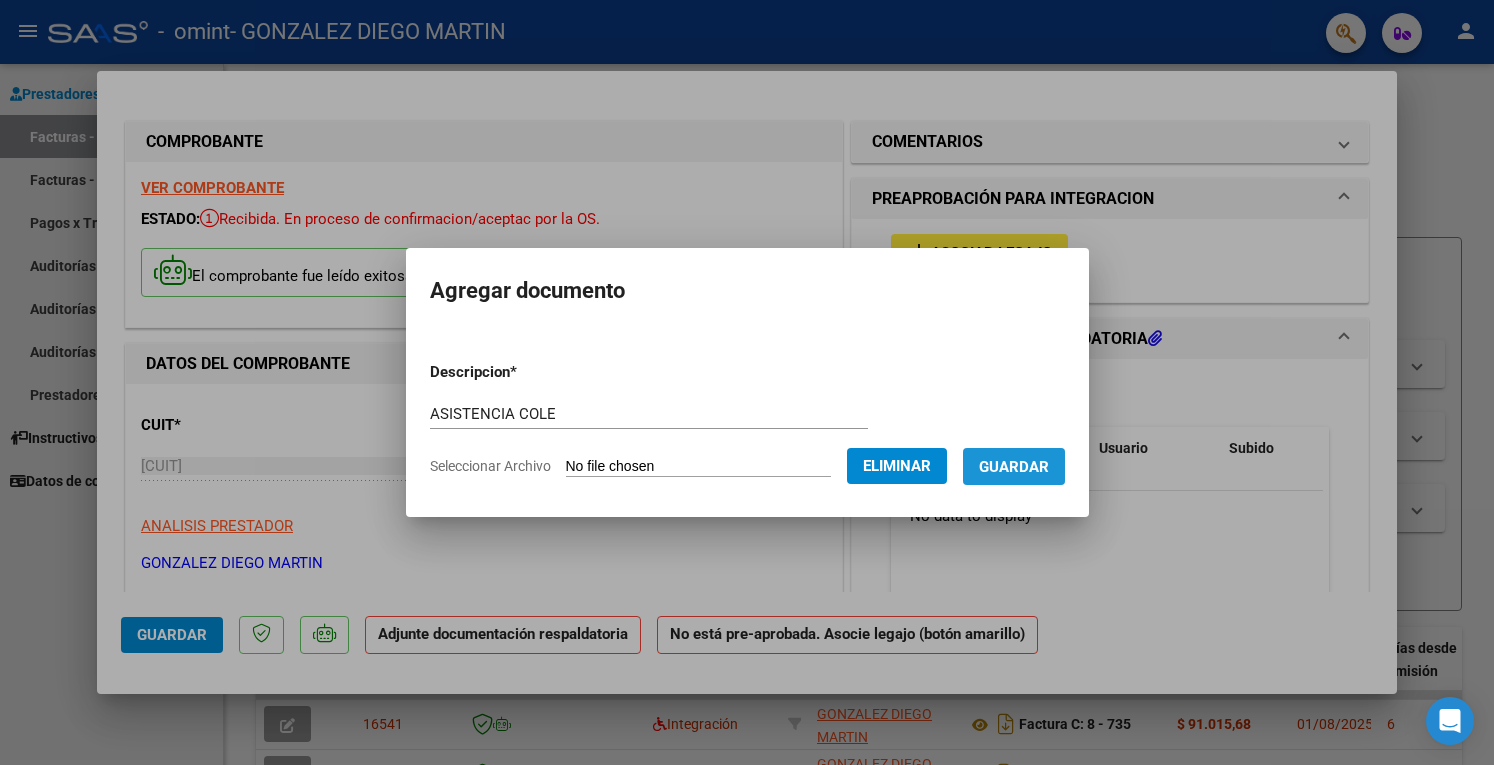 click on "Guardar" at bounding box center [1014, 467] 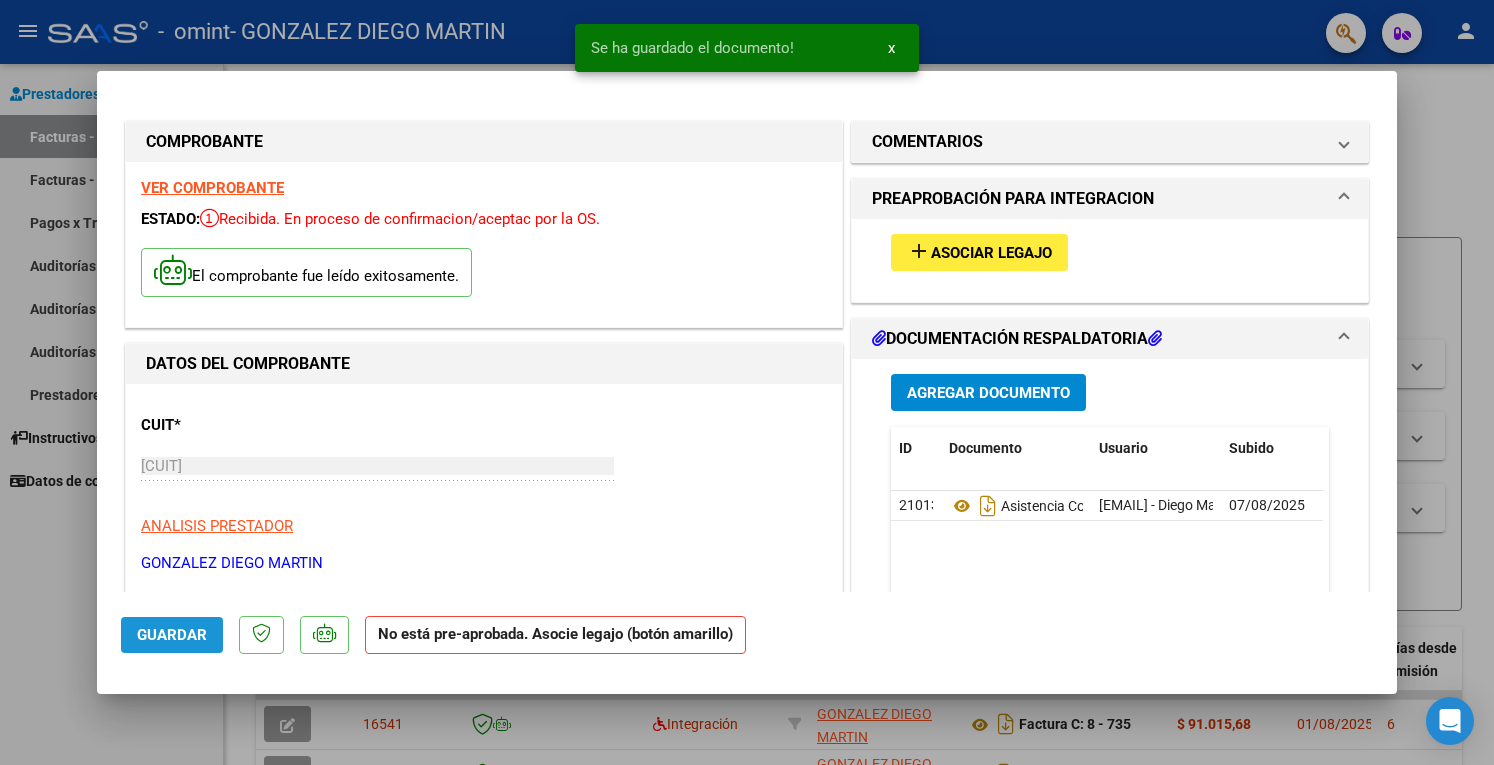 click on "Guardar" 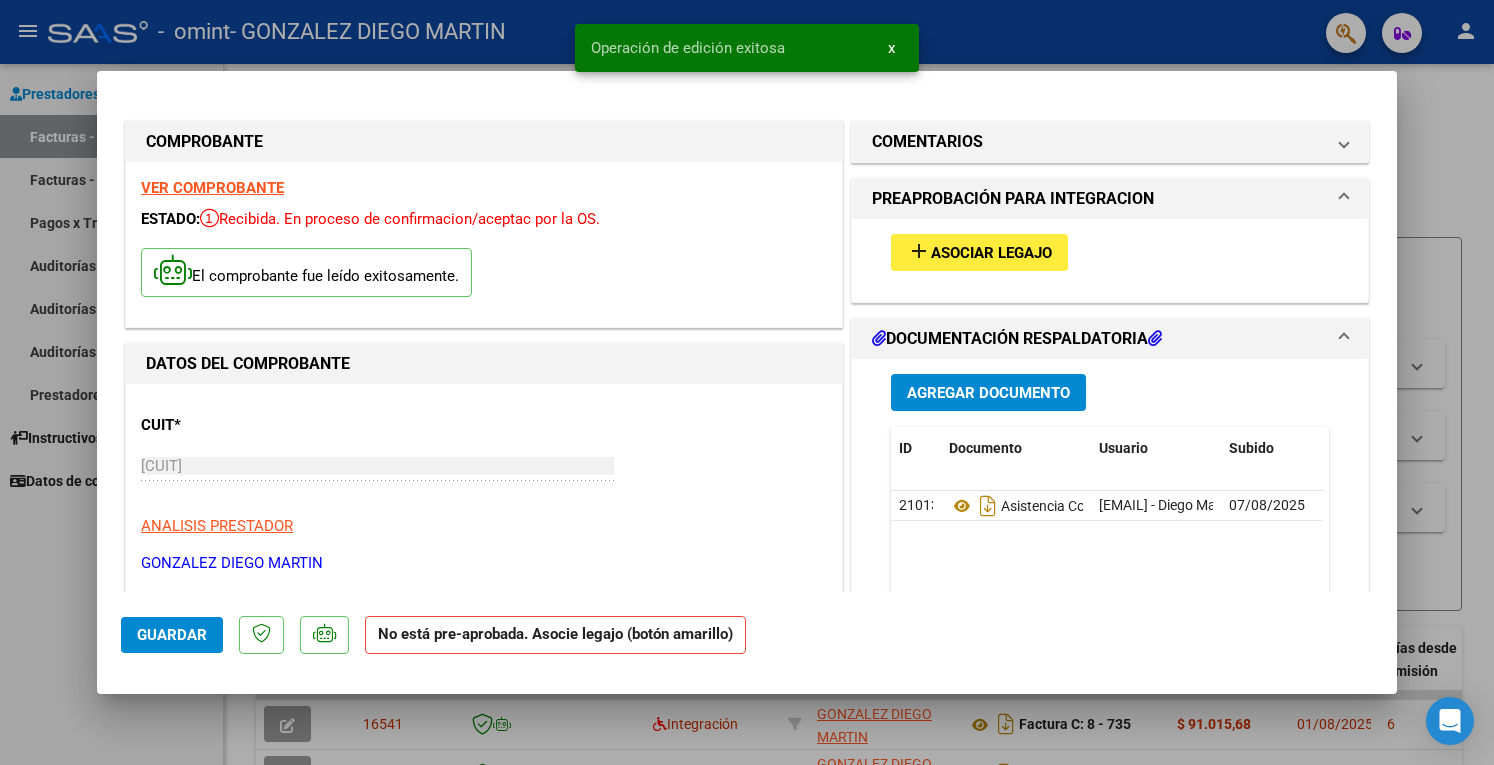 click at bounding box center (747, 382) 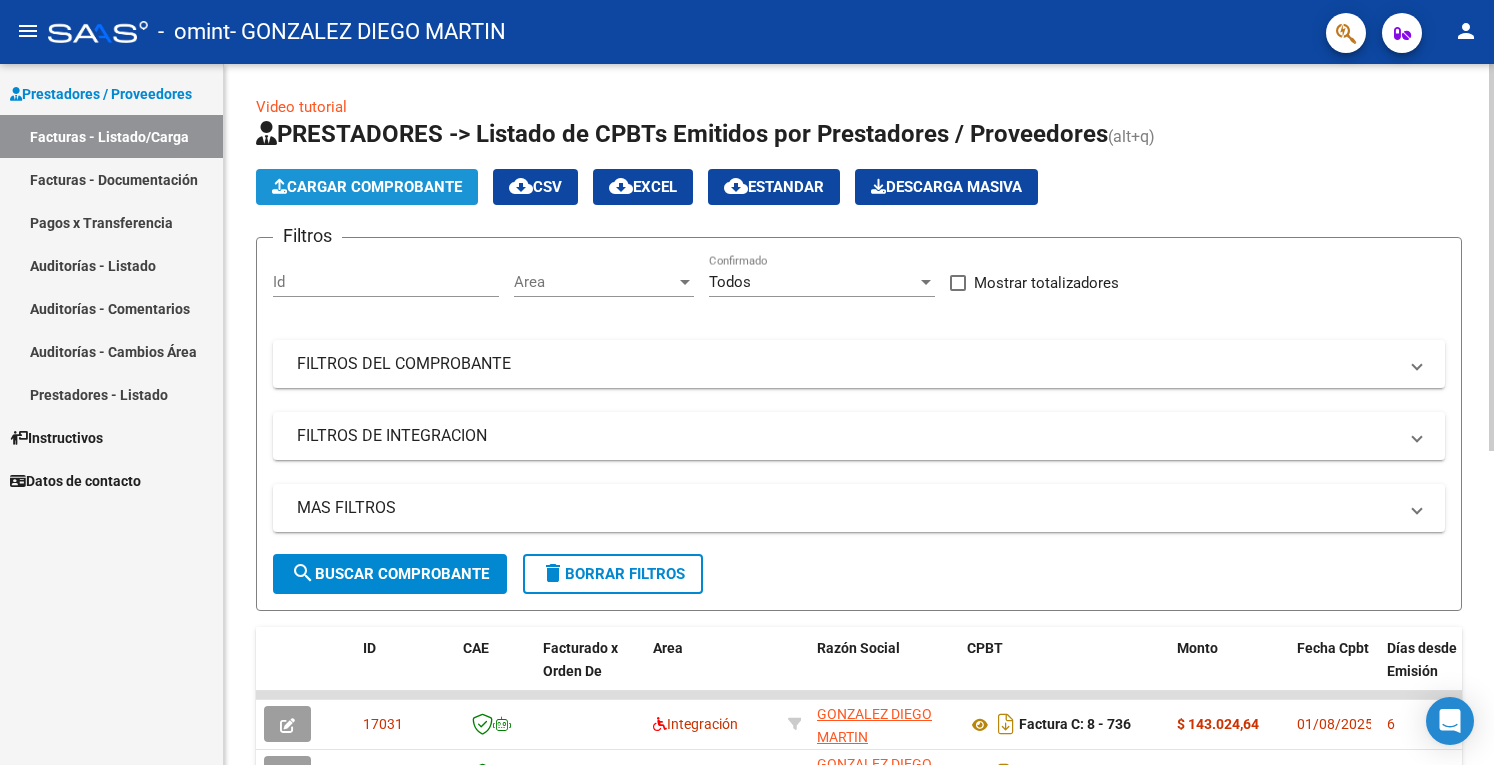 click on "Cargar Comprobante" 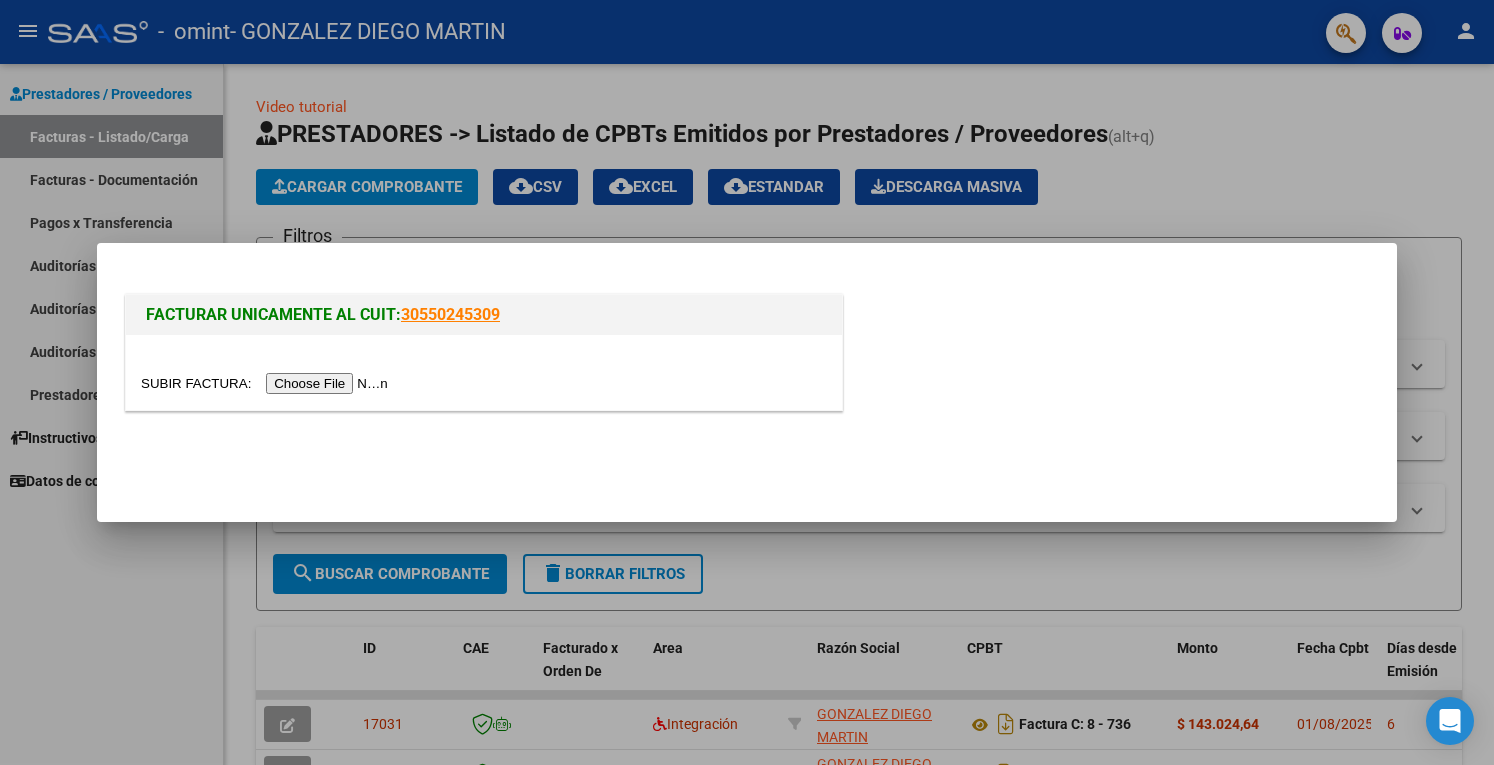 click at bounding box center (267, 383) 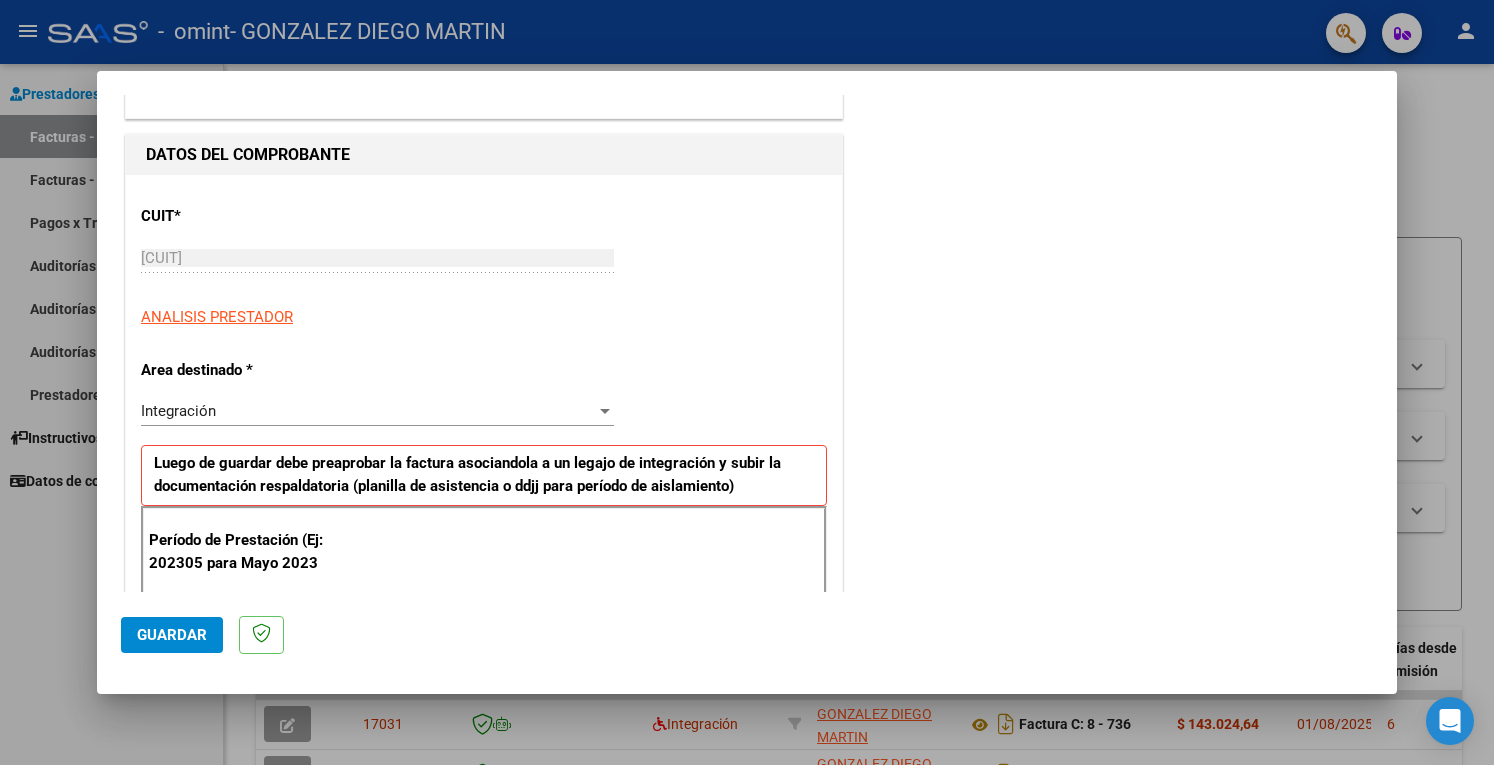 scroll, scrollTop: 172, scrollLeft: 0, axis: vertical 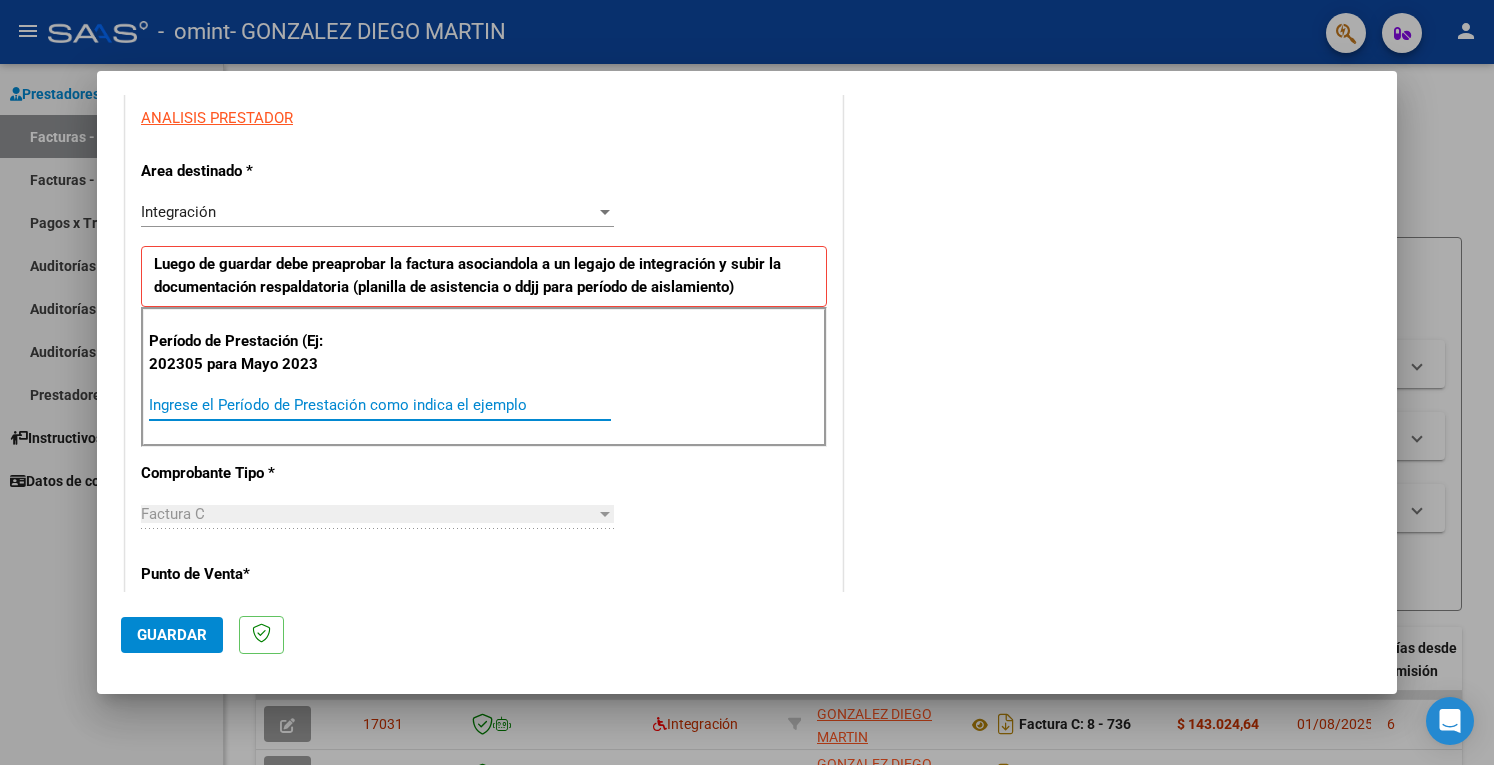 click on "Ingrese el Período de Prestación como indica el ejemplo" at bounding box center (380, 405) 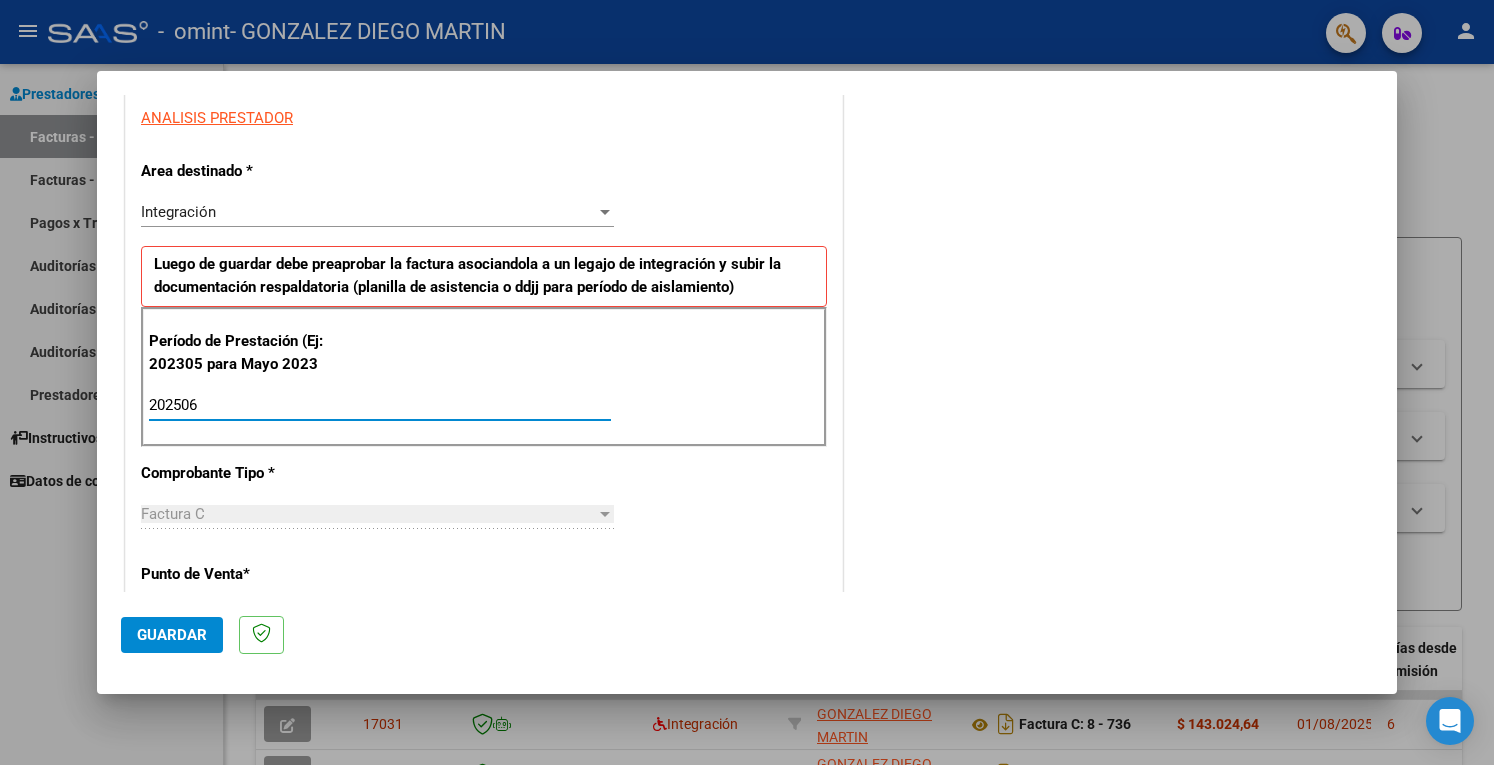 type on "202506" 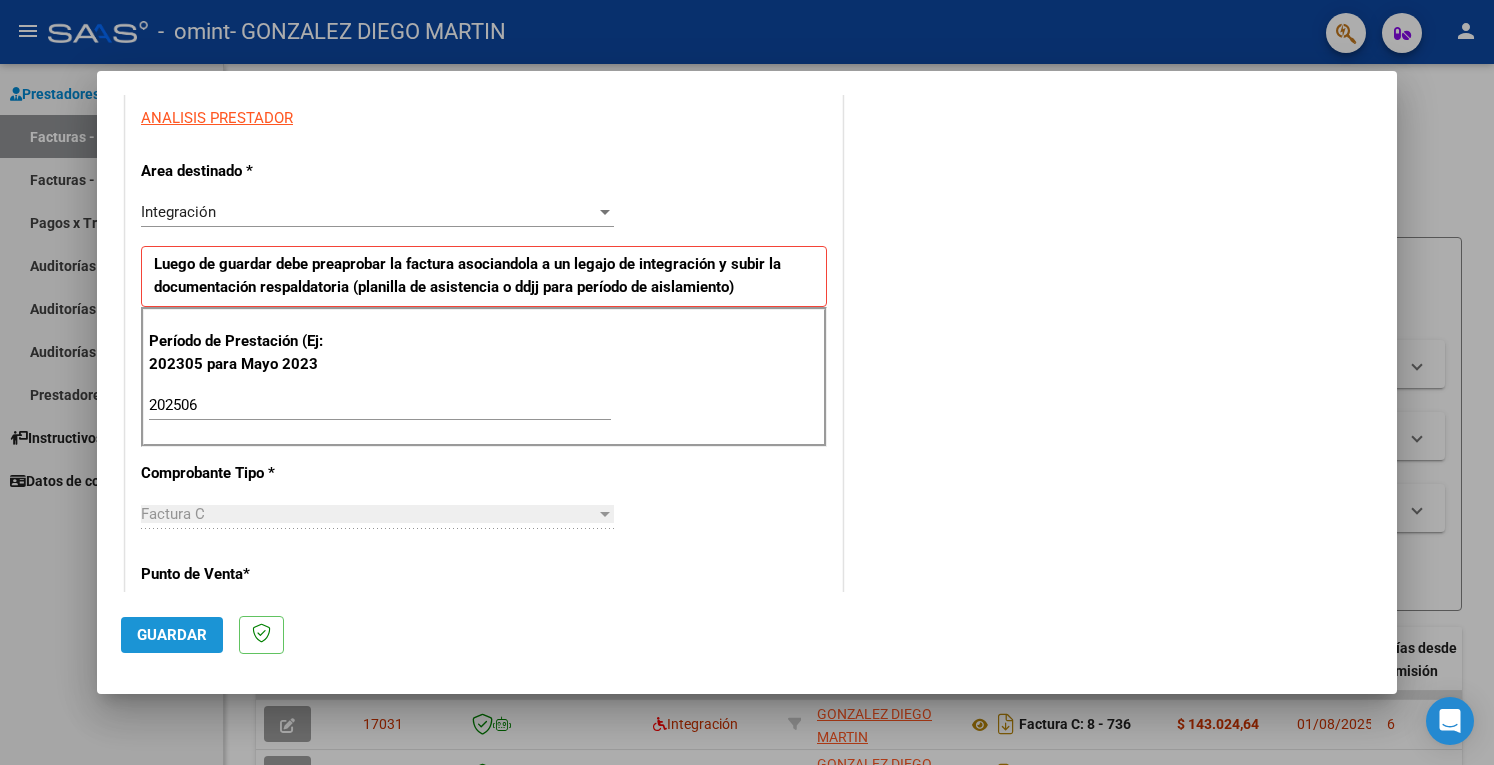 click on "Guardar" 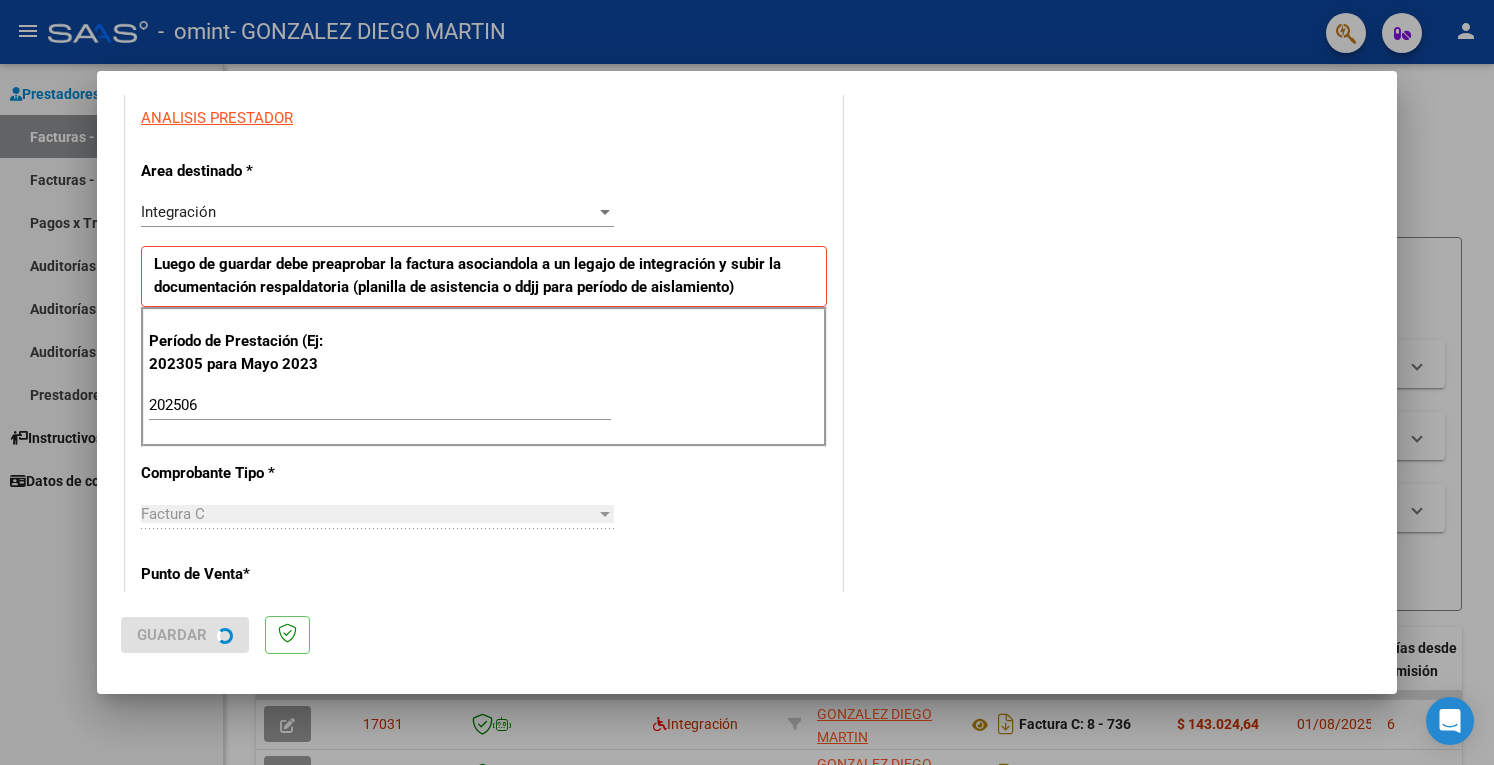 scroll, scrollTop: 0, scrollLeft: 0, axis: both 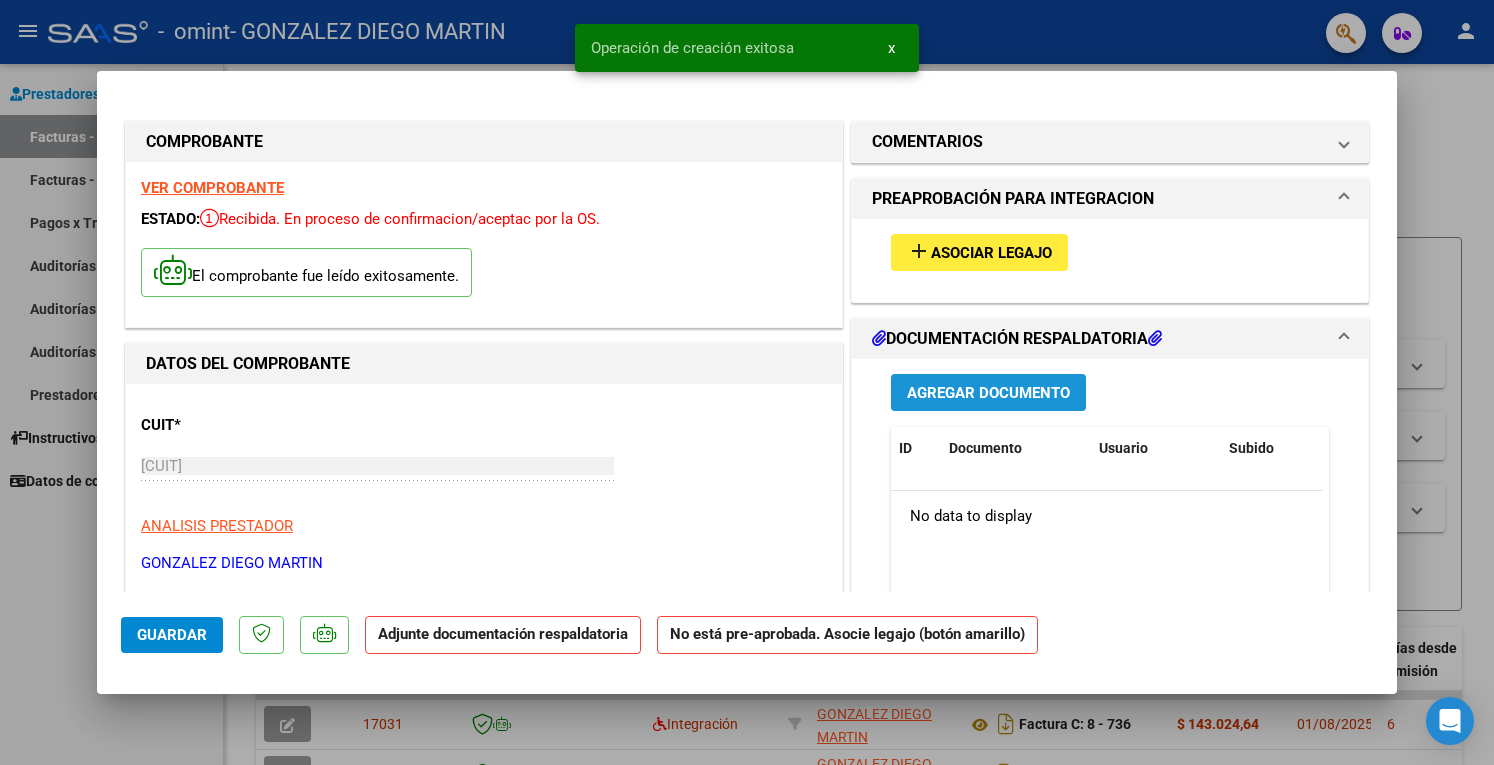 click on "Agregar Documento" at bounding box center [988, 393] 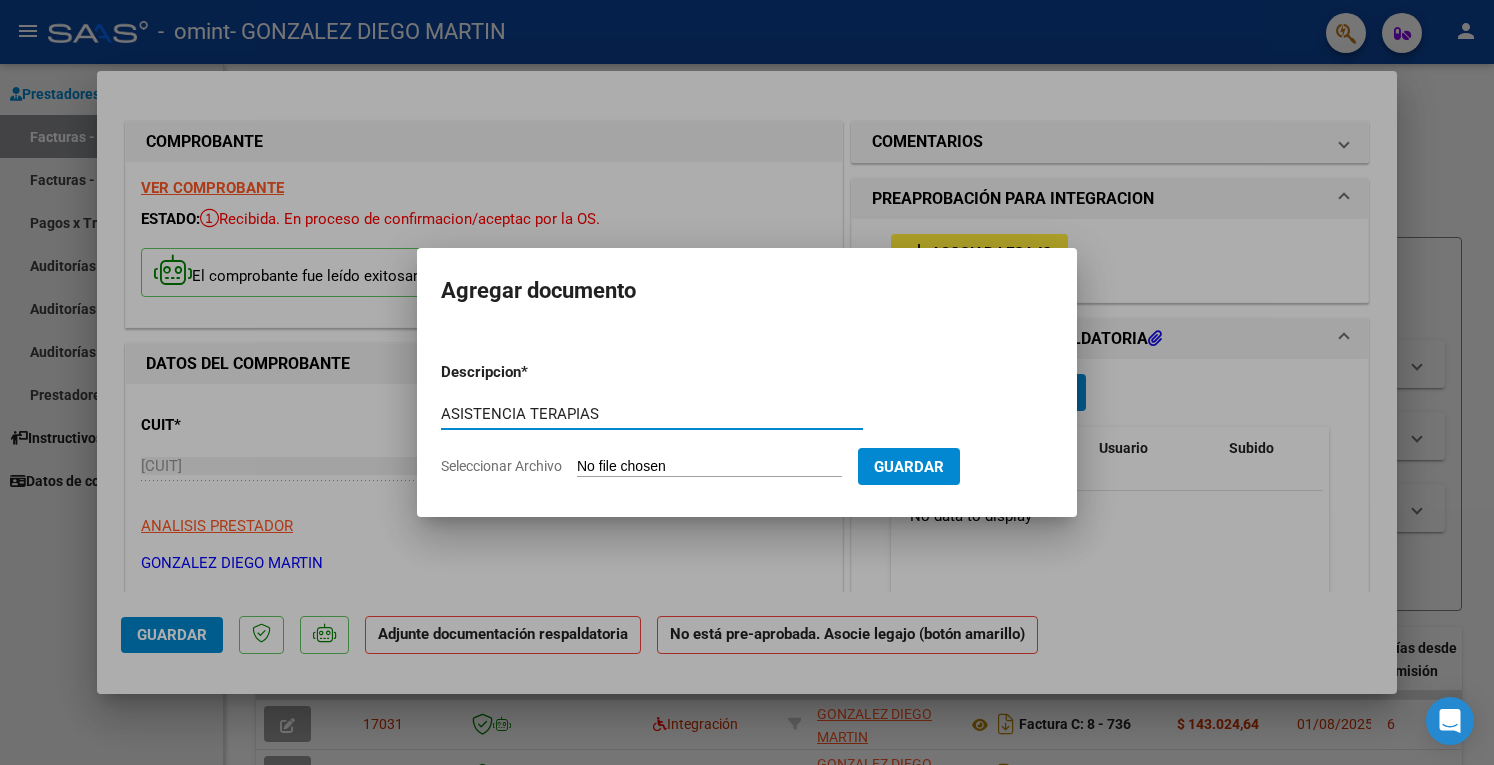 type on "ASISTENCIA TERAPIAS" 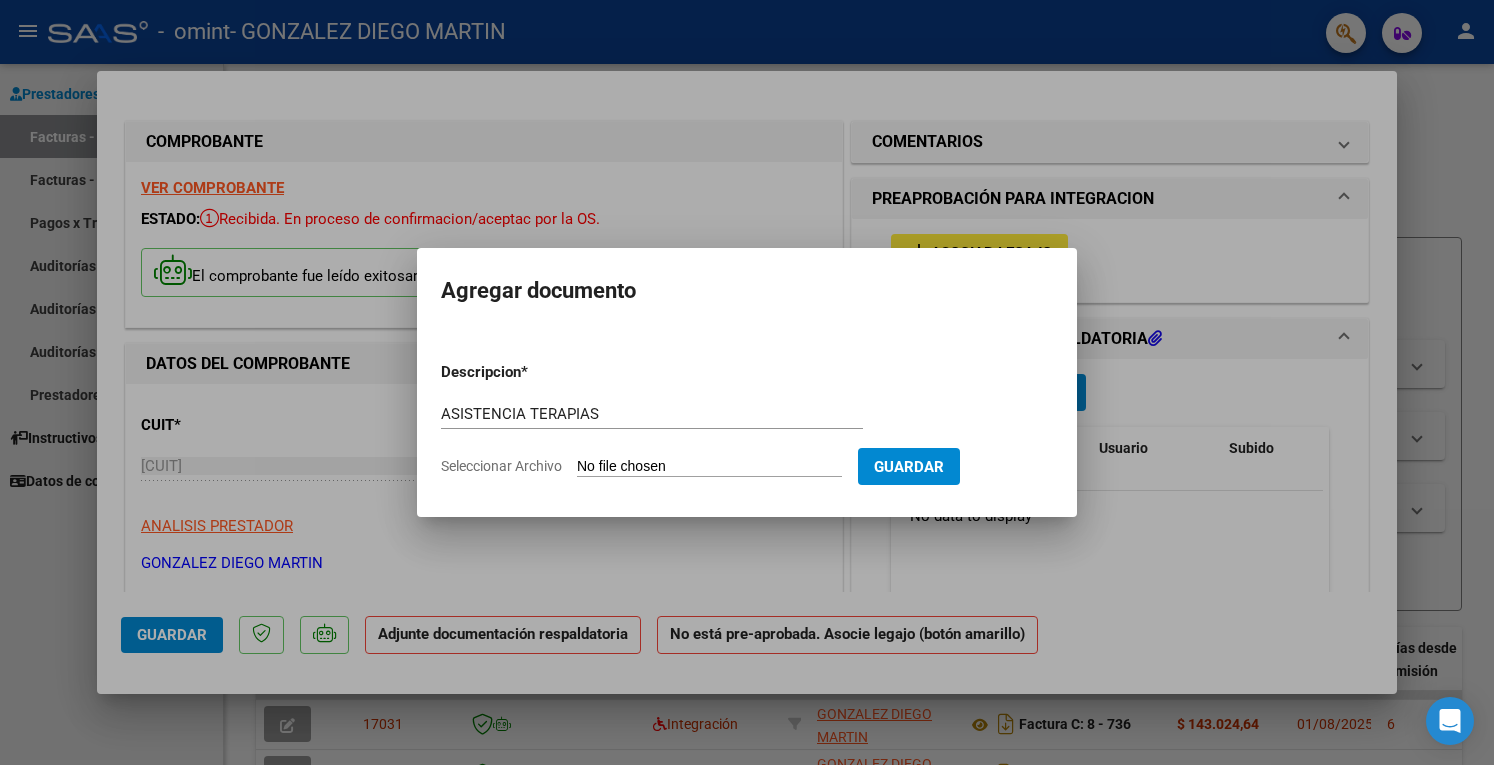 click on "Seleccionar Archivo" at bounding box center [709, 467] 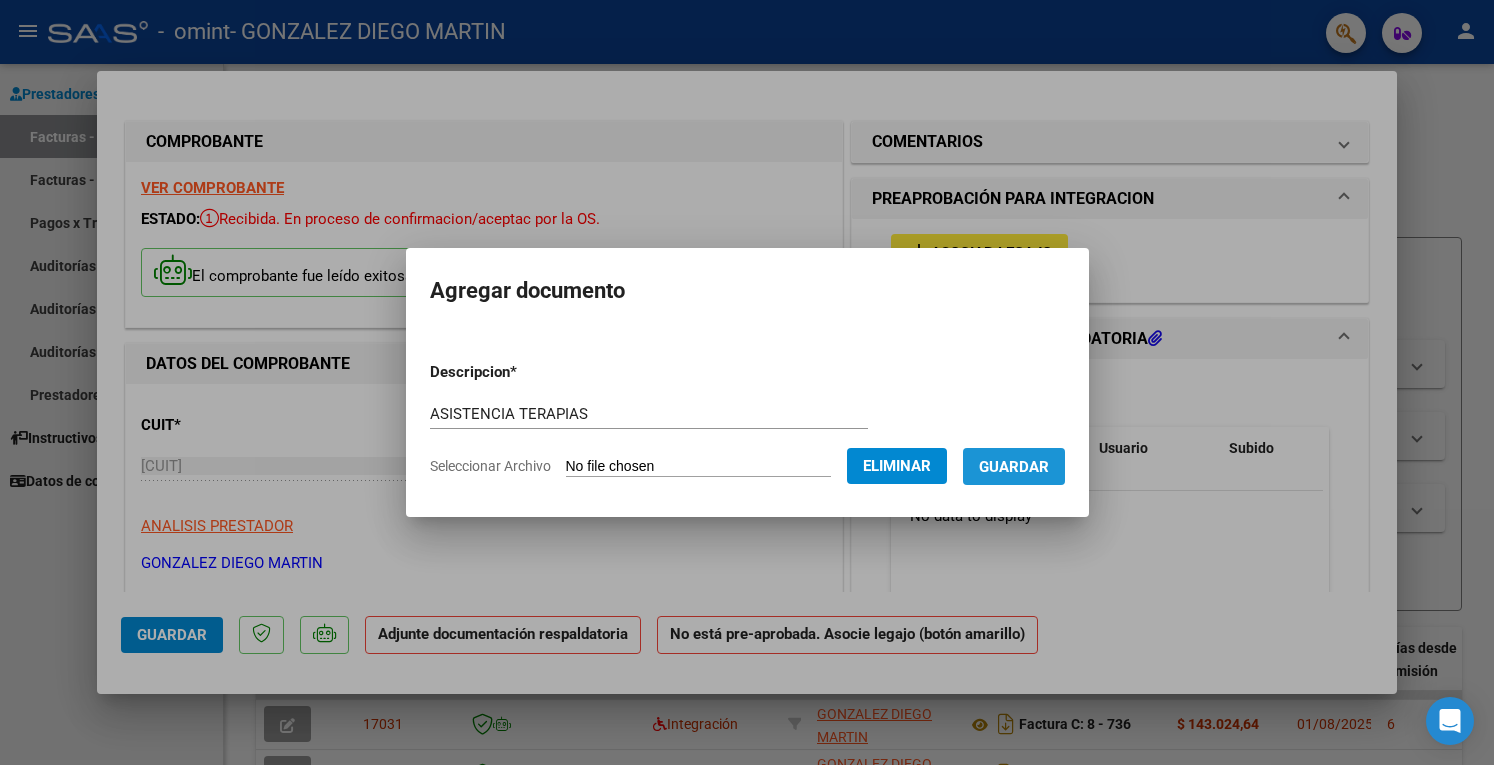 click on "Guardar" at bounding box center (1014, 467) 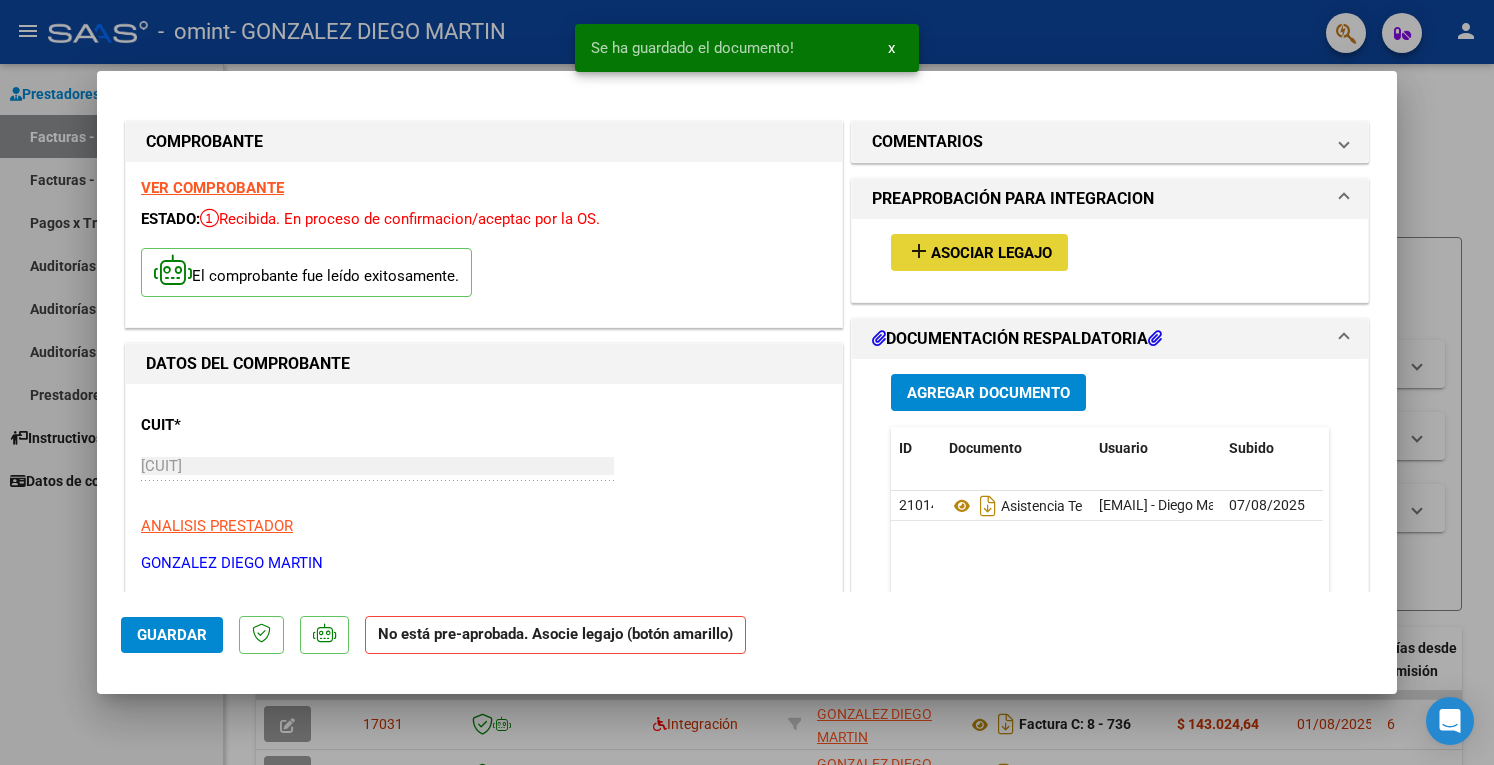 click on "Asociar Legajo" at bounding box center [991, 253] 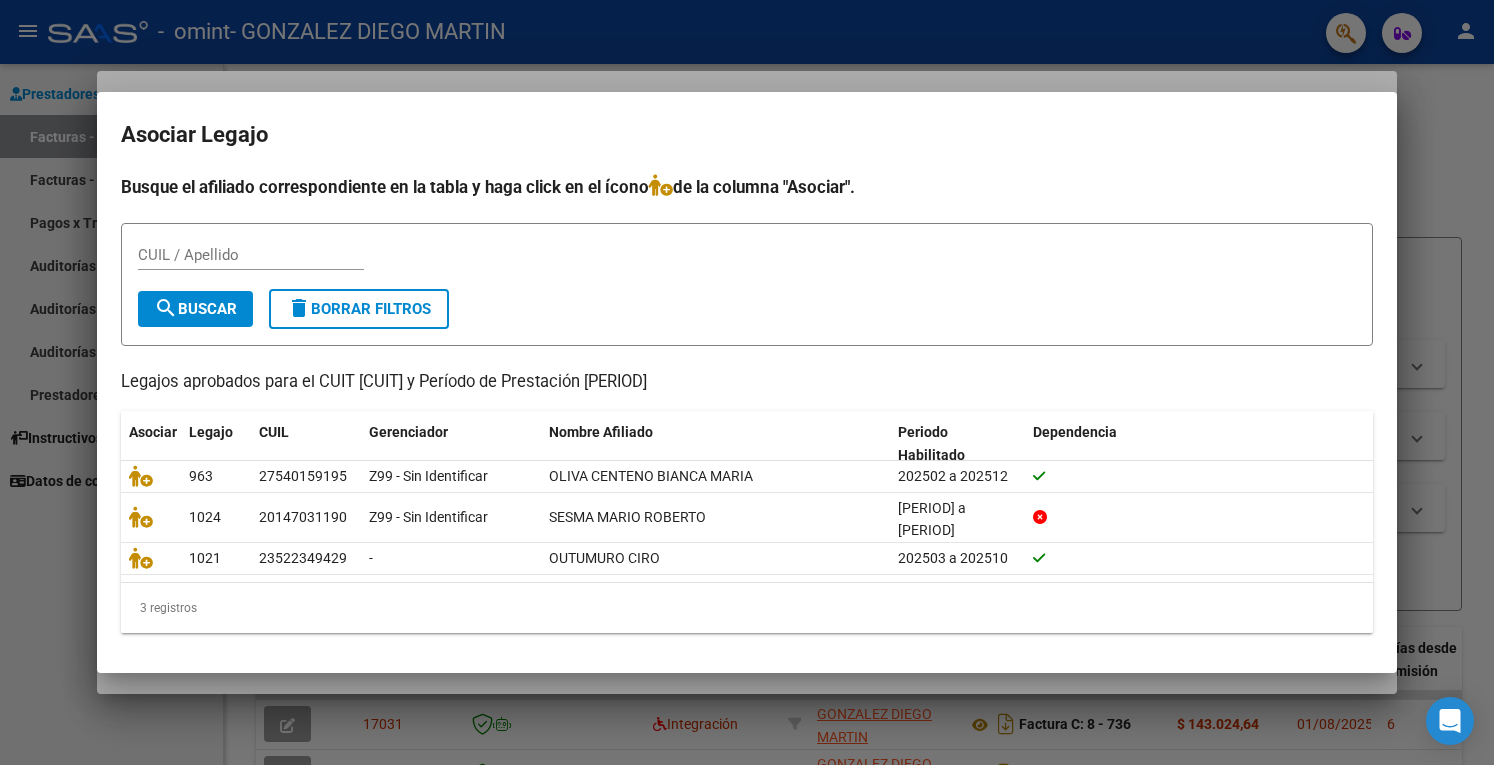 click at bounding box center (747, 382) 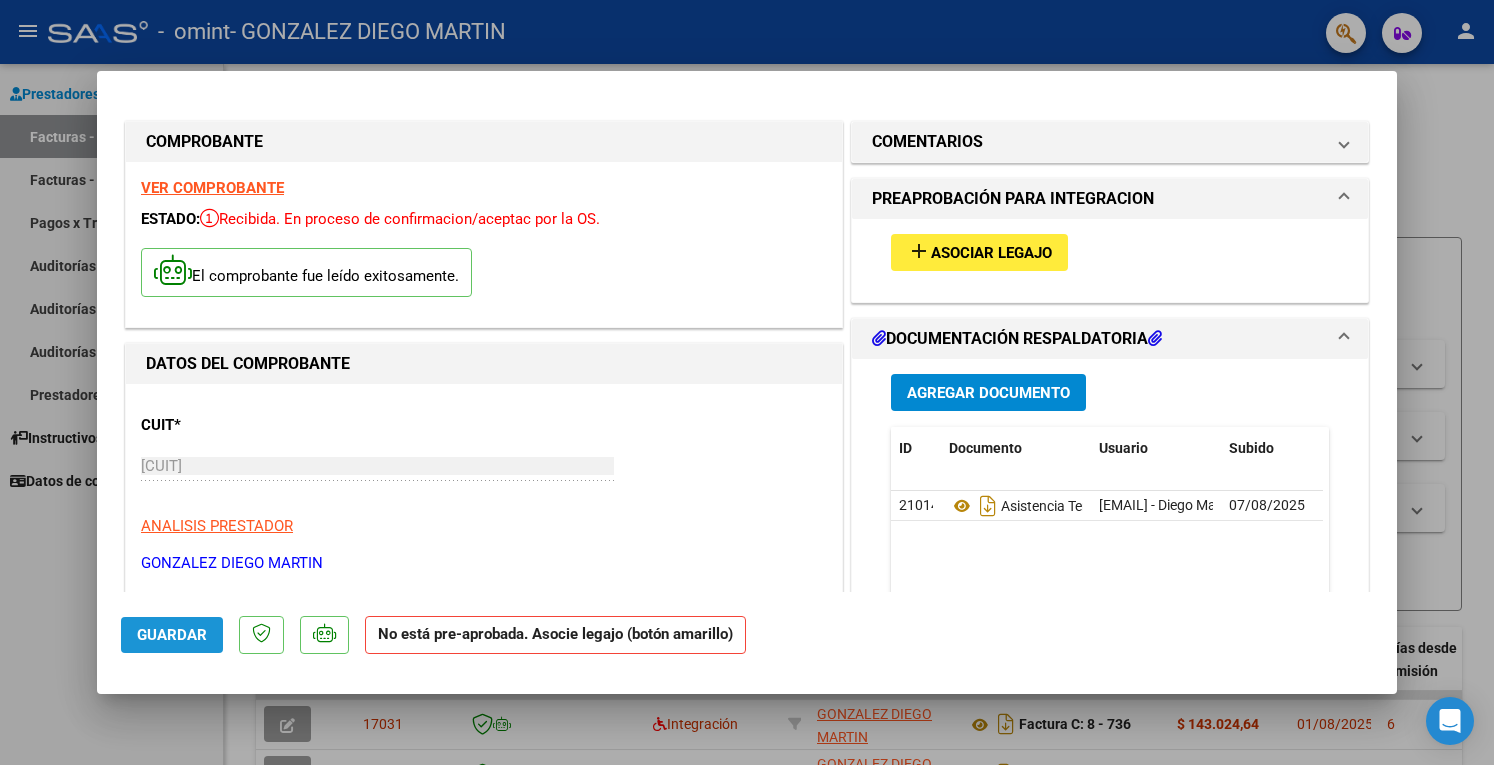 click on "Guardar" 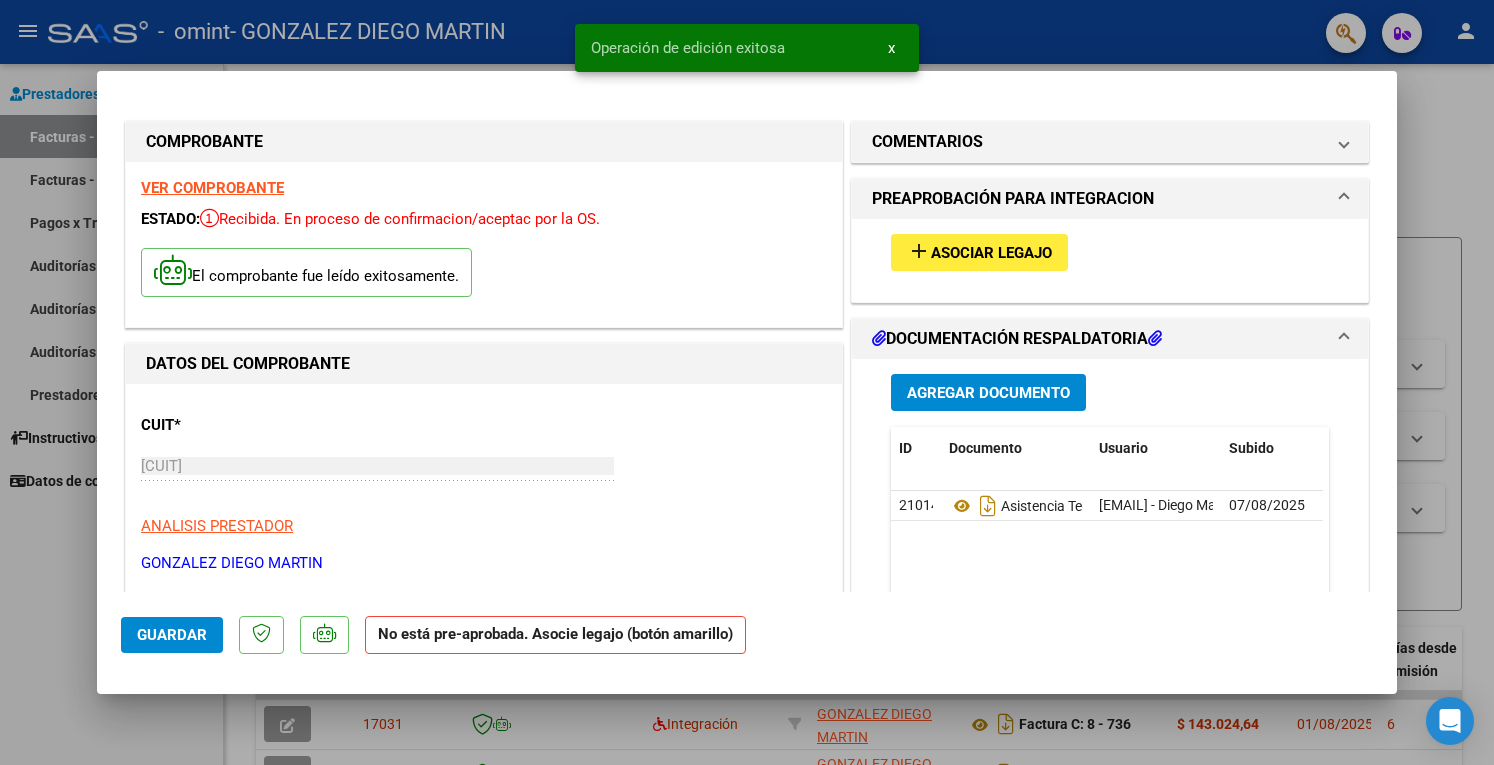 click at bounding box center (747, 382) 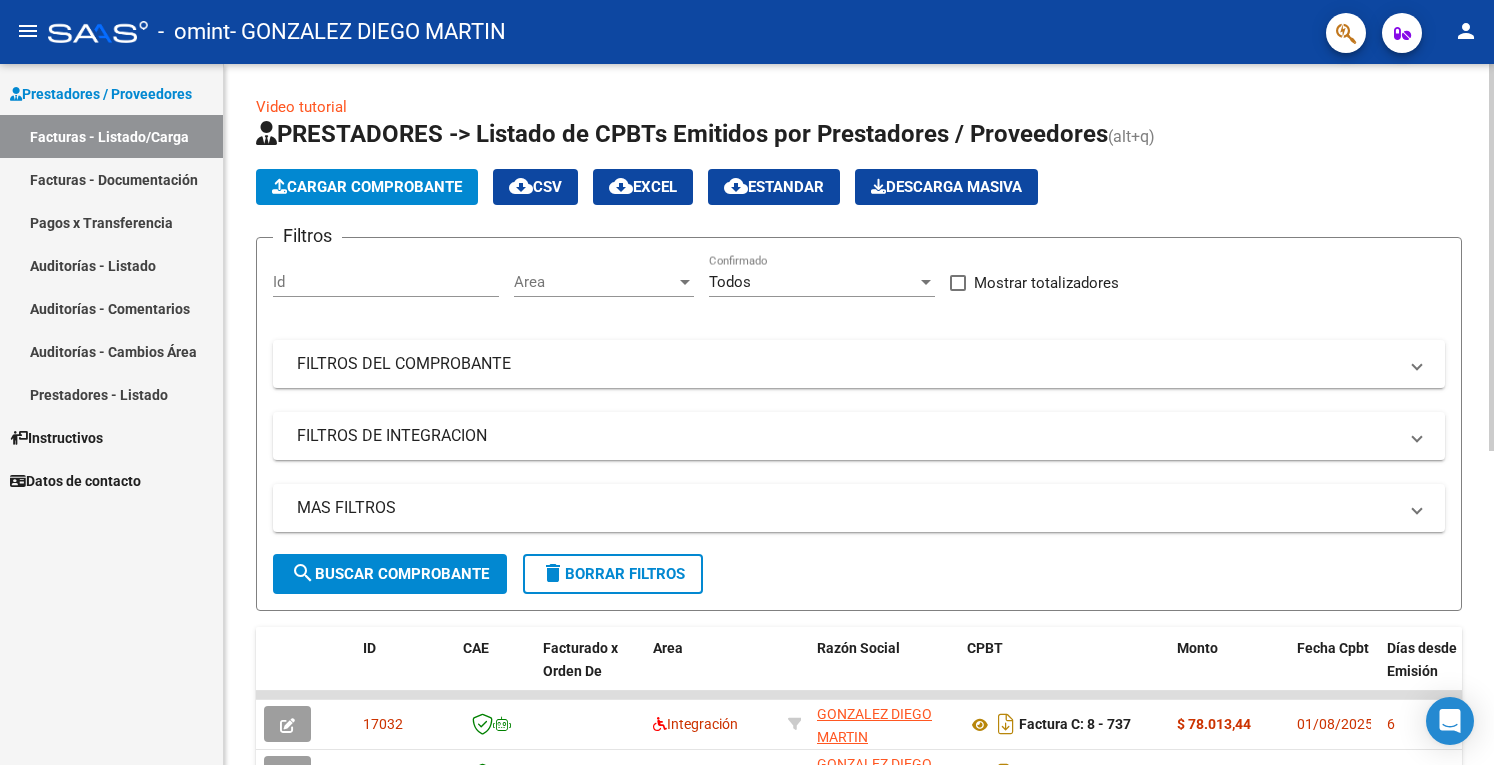 click 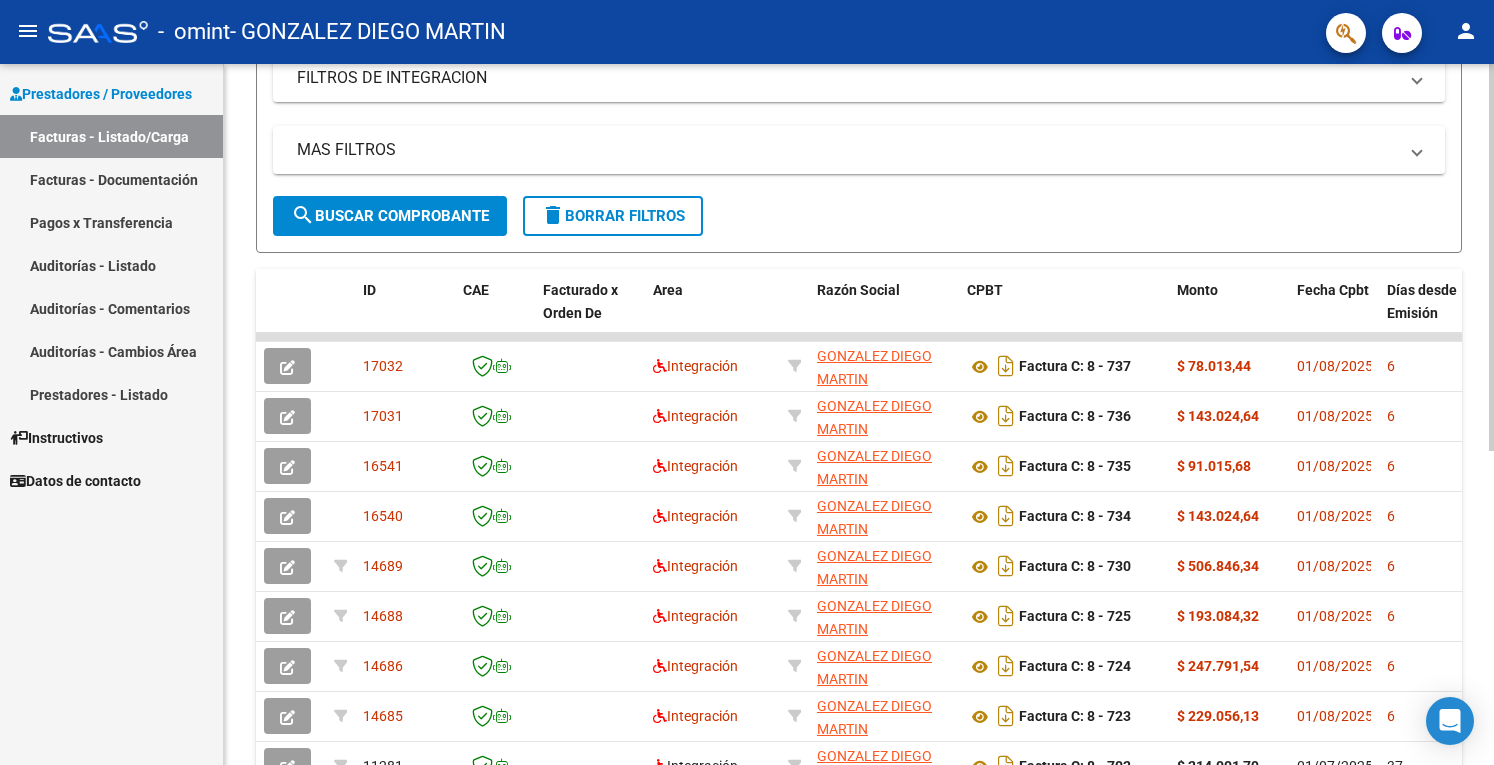 scroll, scrollTop: 360, scrollLeft: 0, axis: vertical 